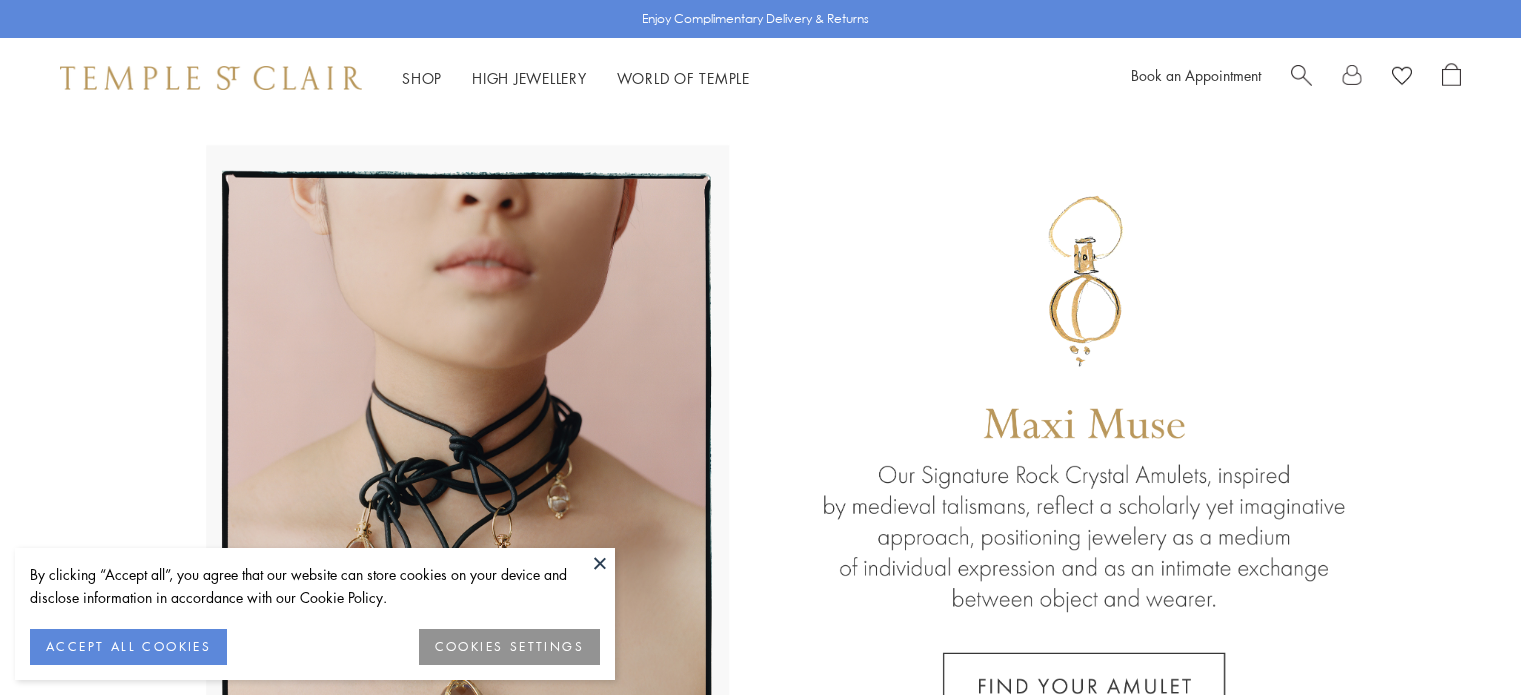 scroll, scrollTop: 0, scrollLeft: 0, axis: both 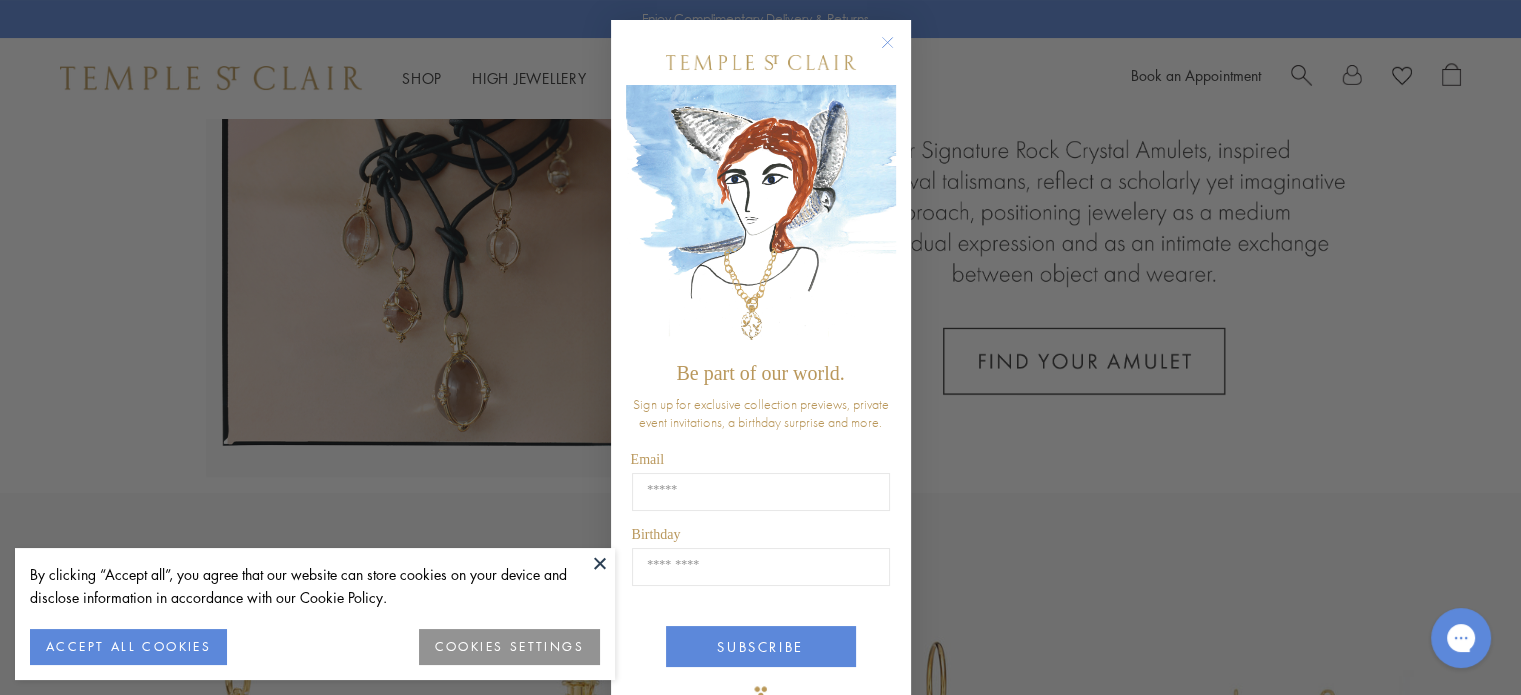 click 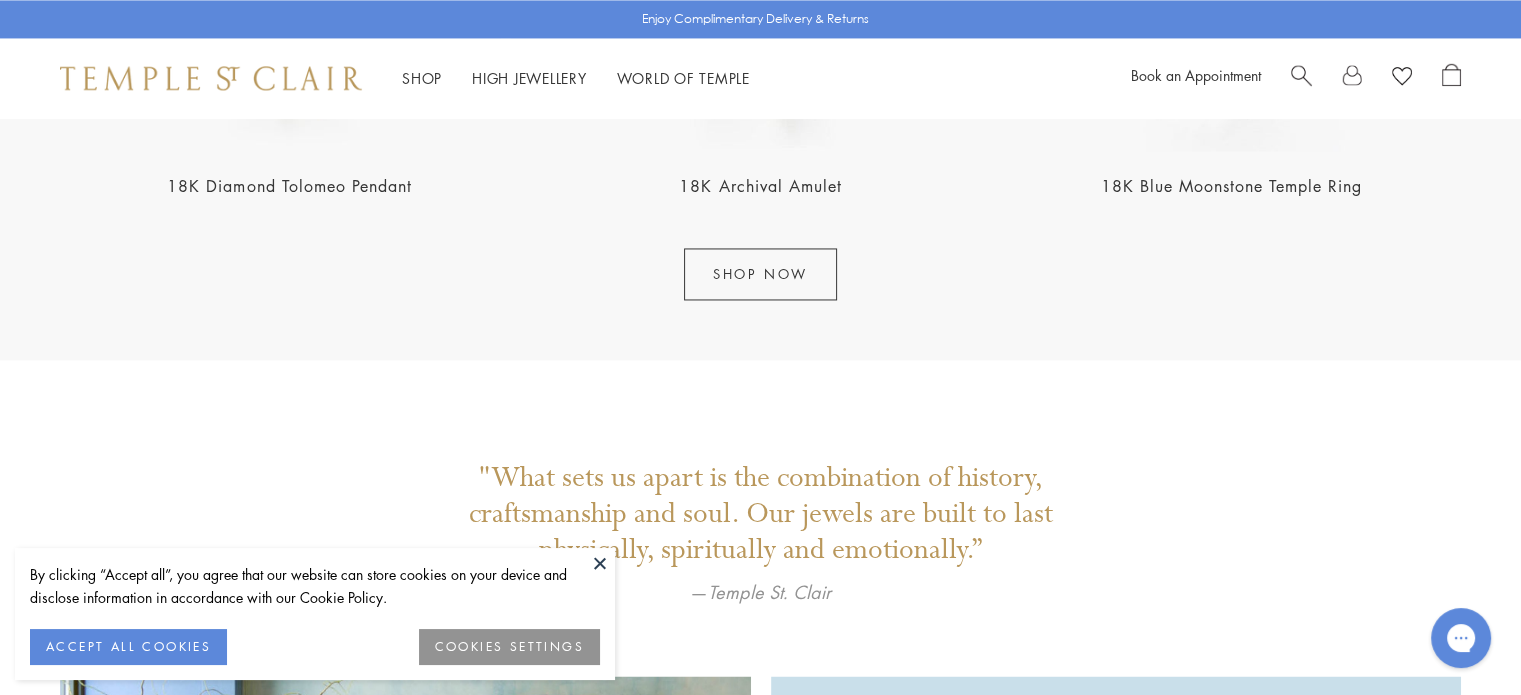 scroll, scrollTop: 3181, scrollLeft: 0, axis: vertical 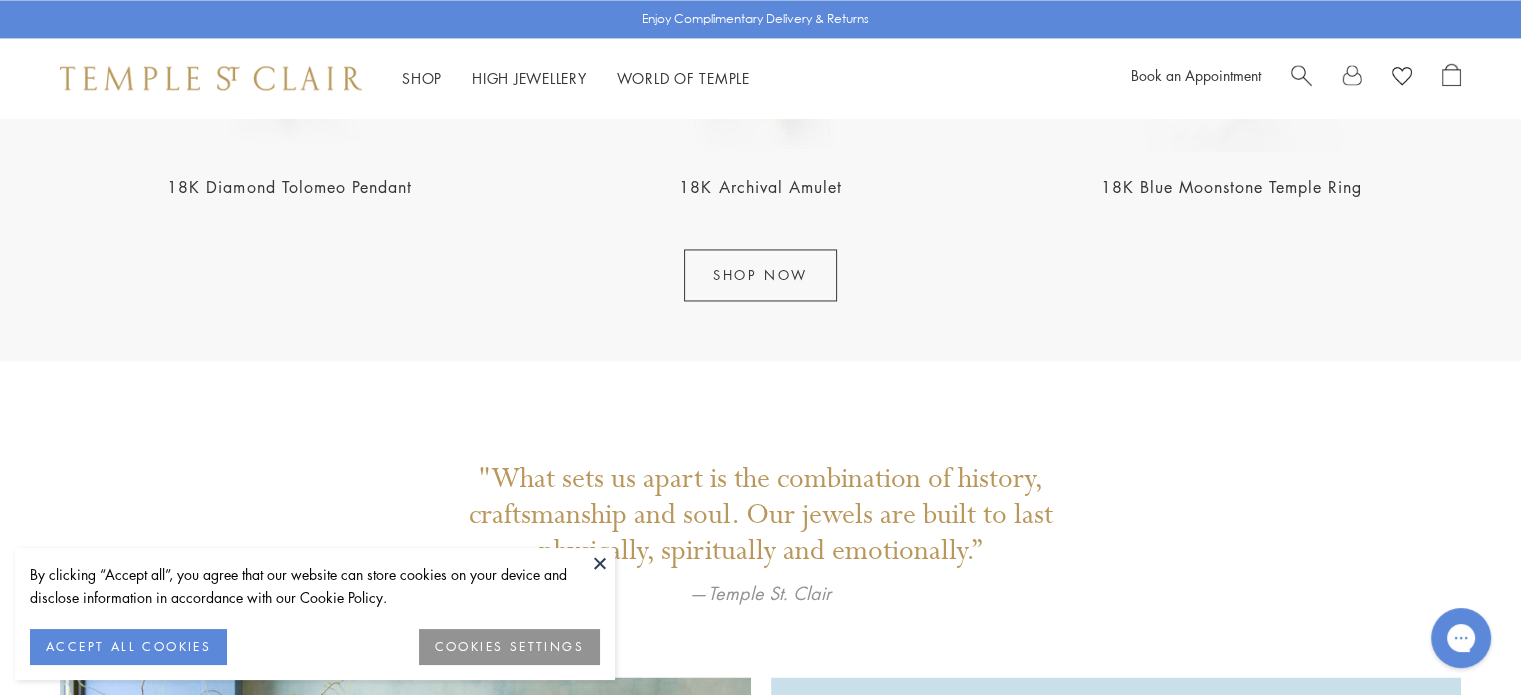 click on "High Jewellery High Jewellery" at bounding box center (529, 78) 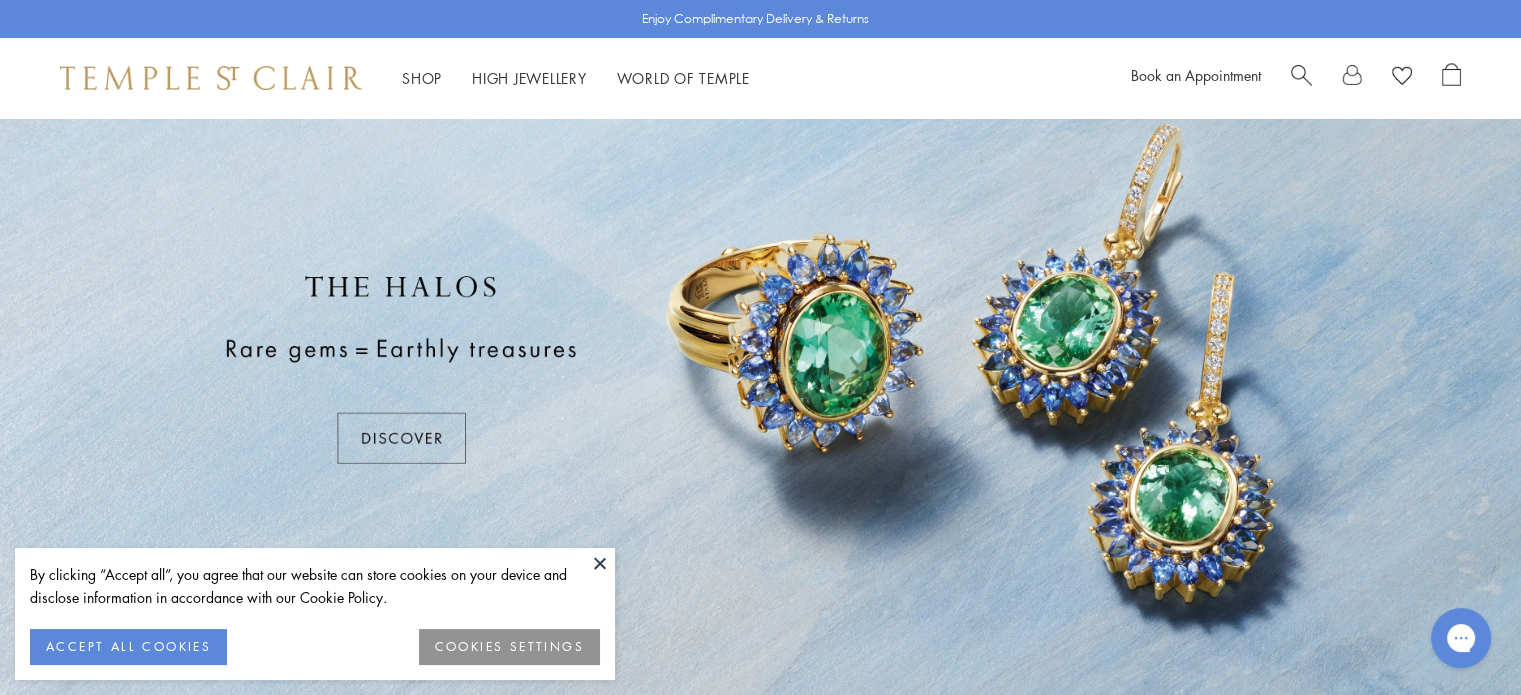 scroll, scrollTop: 0, scrollLeft: 0, axis: both 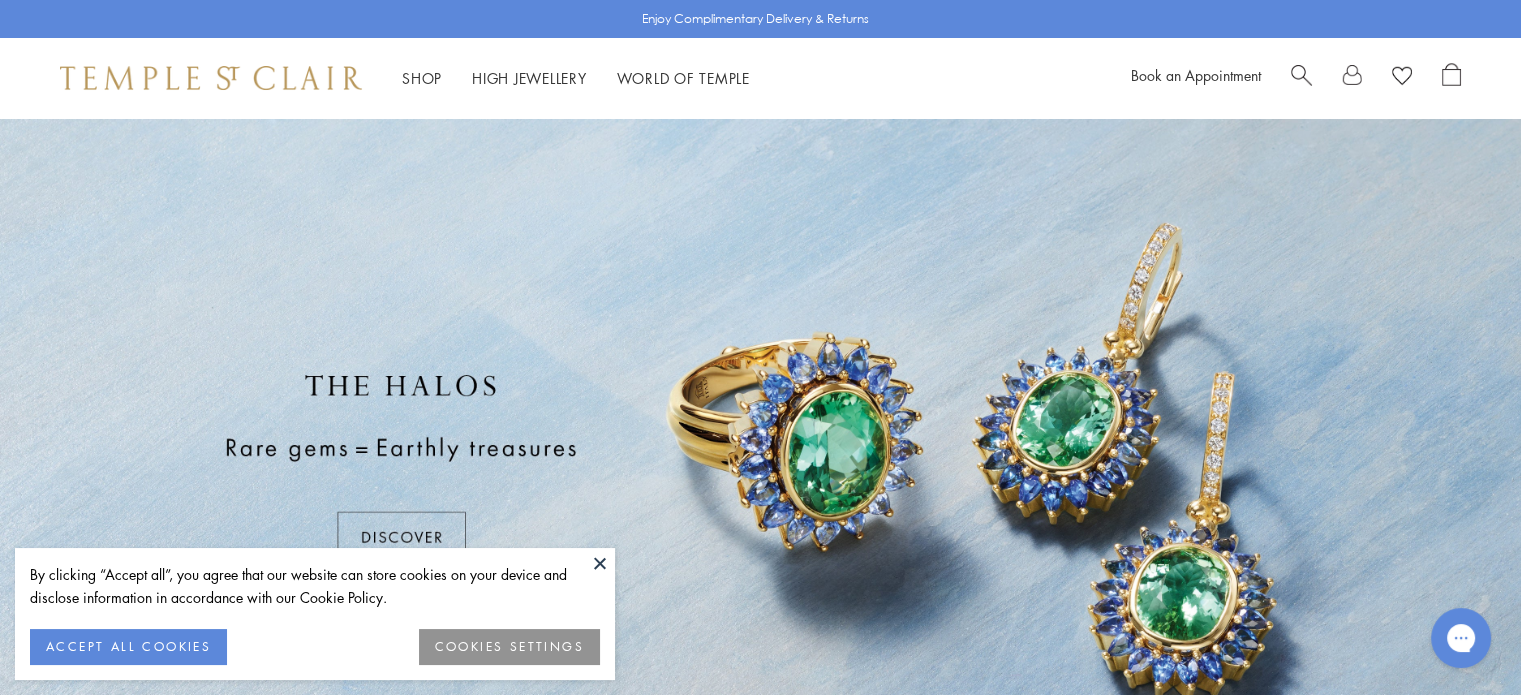 click at bounding box center [600, 563] 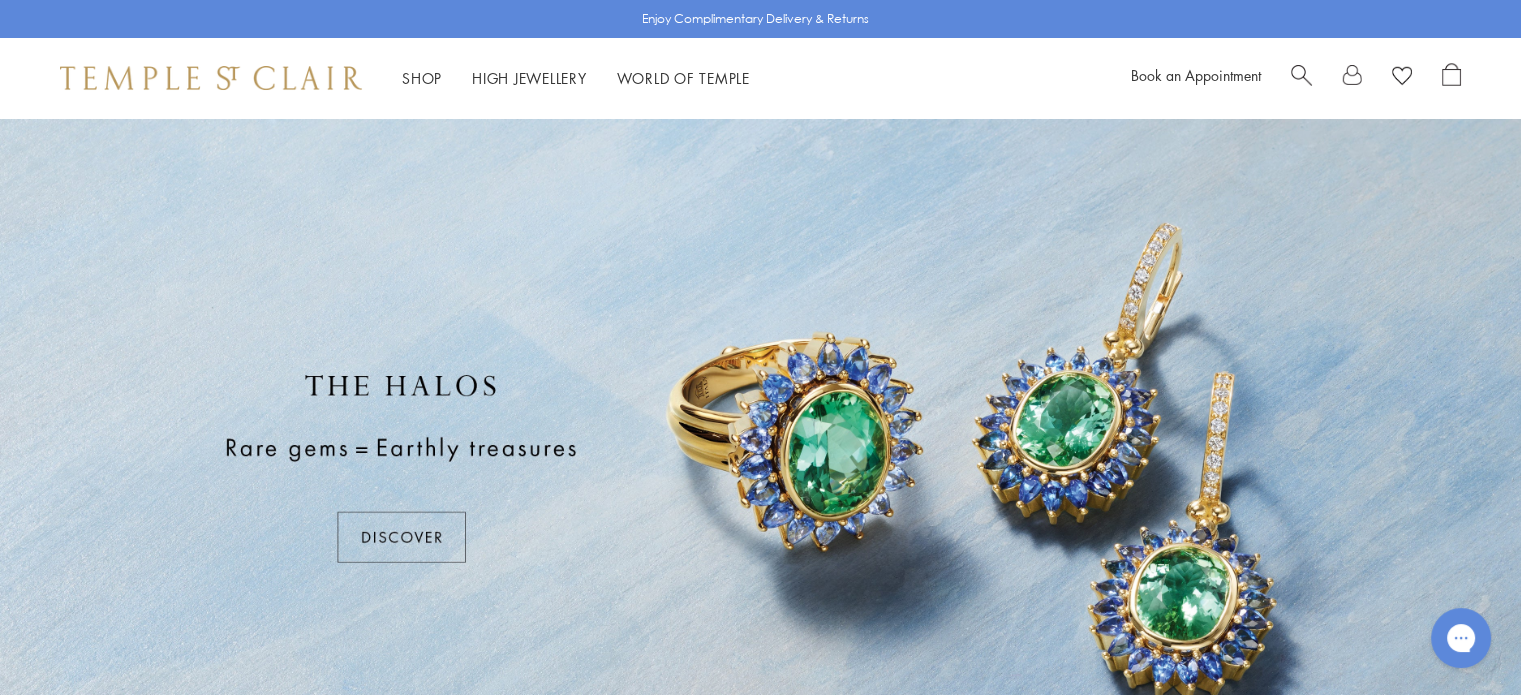 click at bounding box center (760, 468) 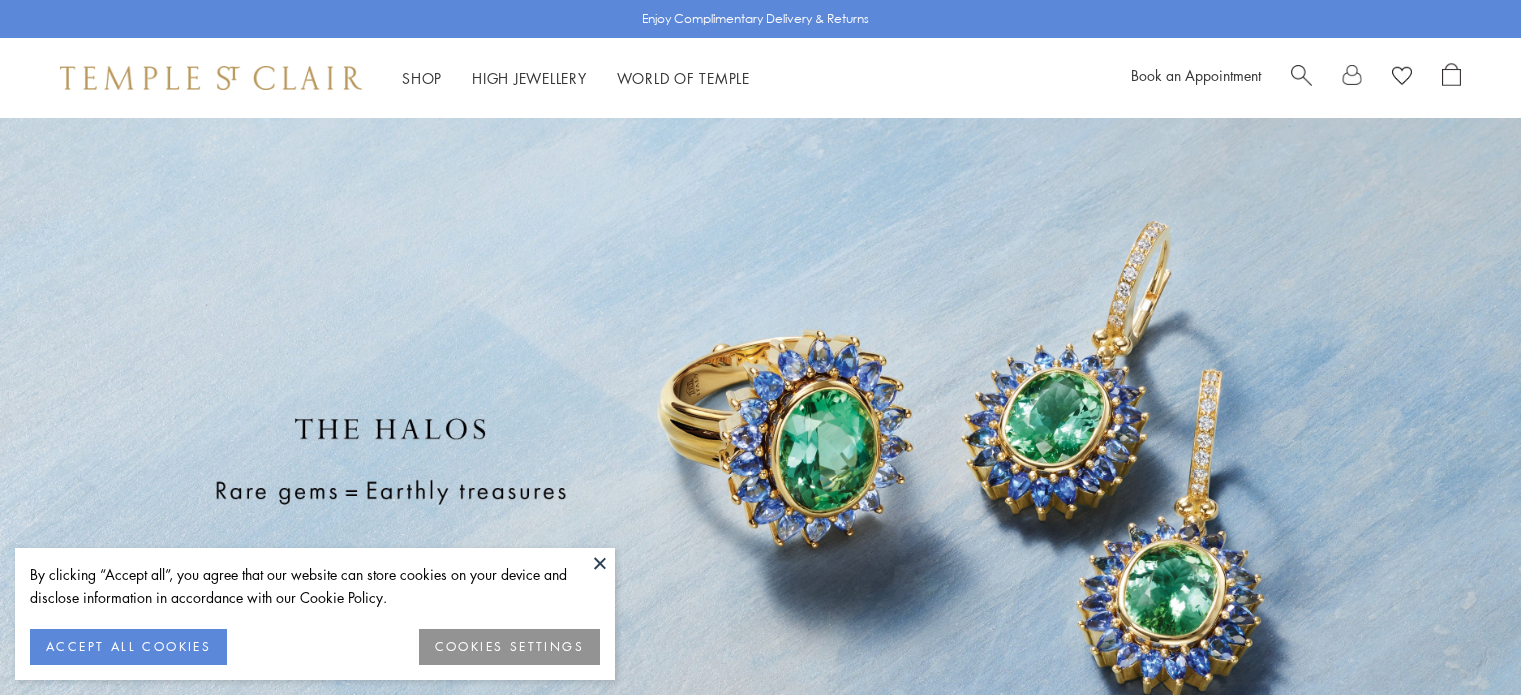 scroll, scrollTop: 0, scrollLeft: 0, axis: both 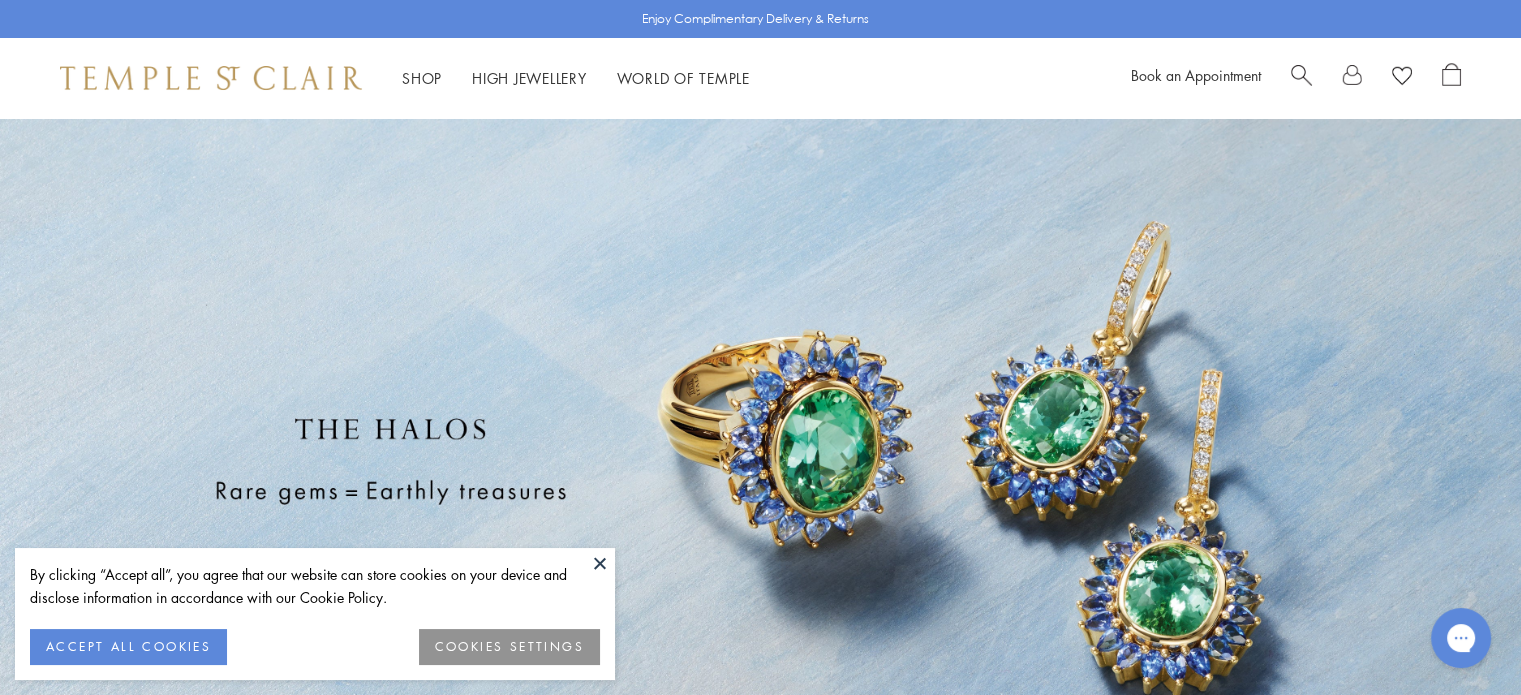 click on "Shop Shop" at bounding box center [422, 78] 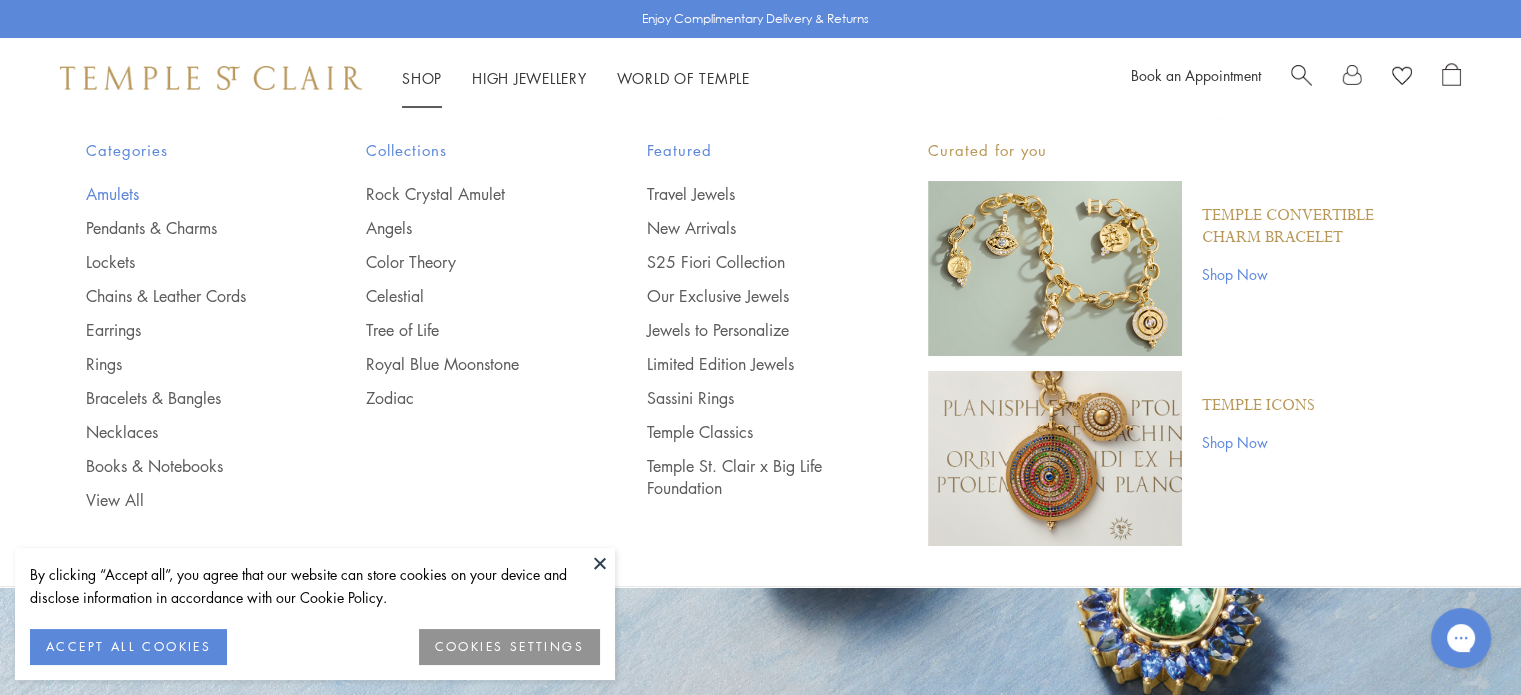 click on "Amulets" at bounding box center [186, 194] 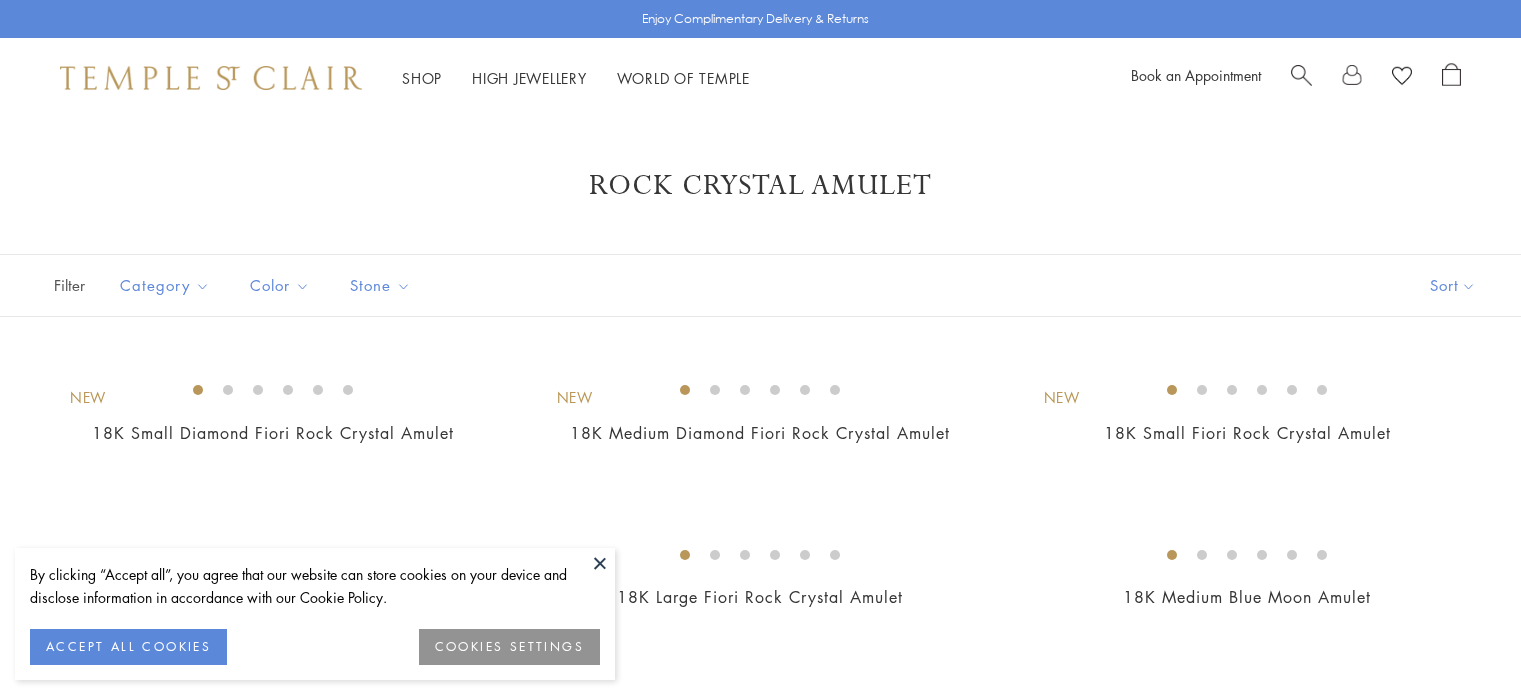 scroll, scrollTop: 0, scrollLeft: 0, axis: both 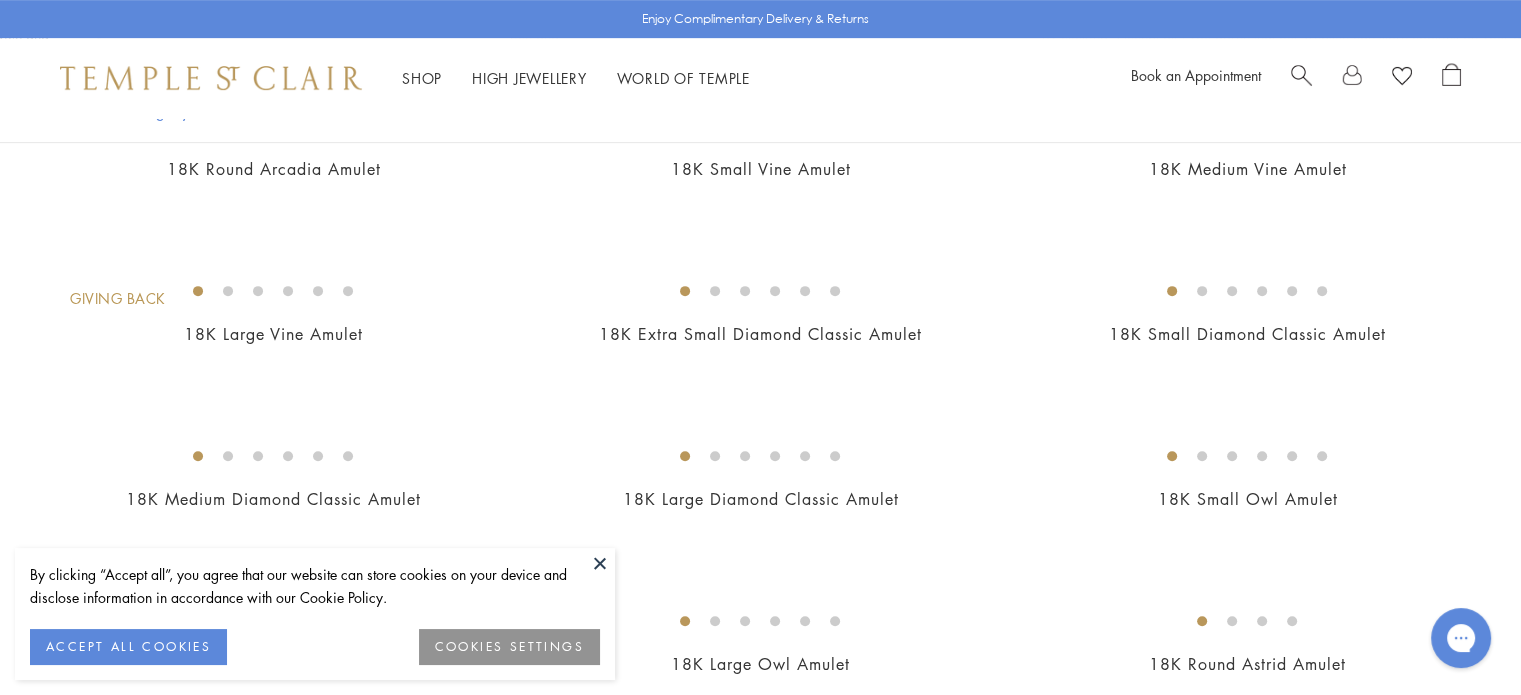 click on "New
New" at bounding box center [760, 1505] 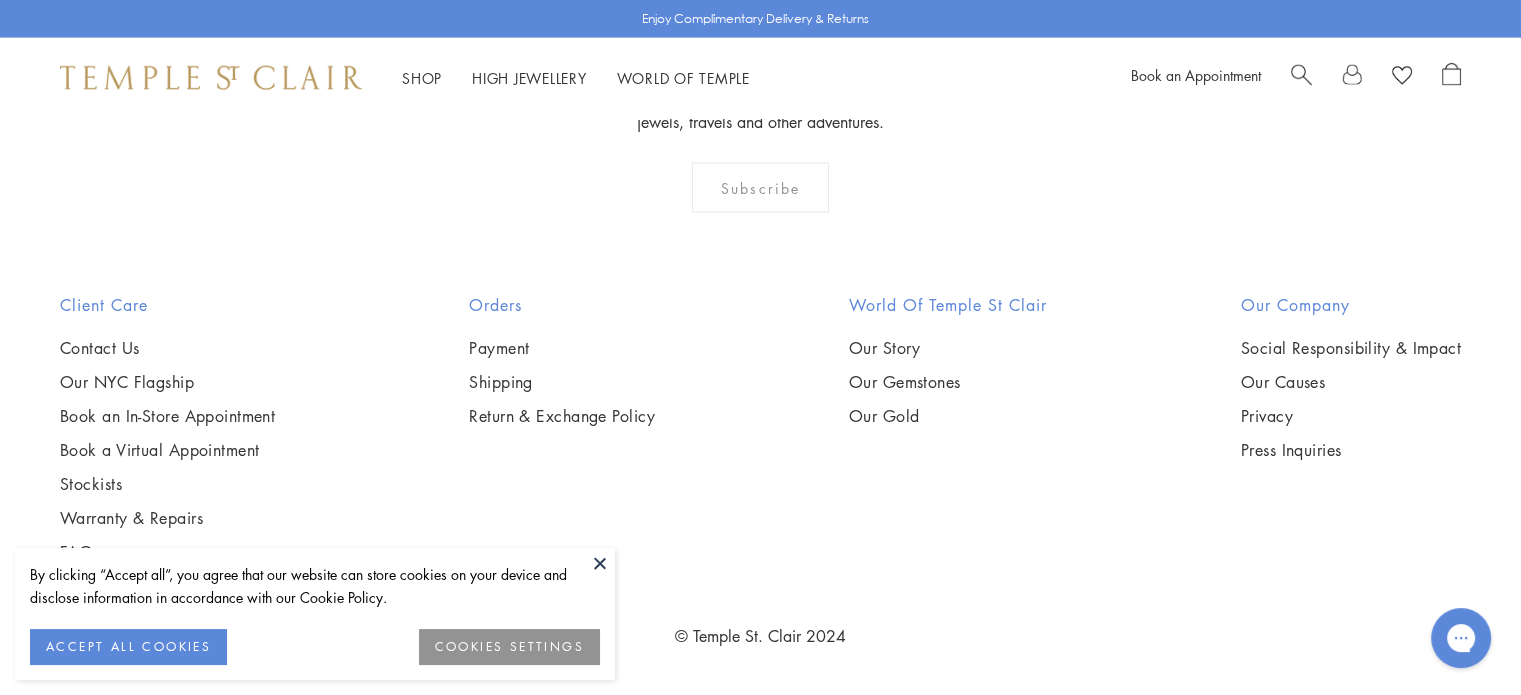 scroll, scrollTop: 5534, scrollLeft: 0, axis: vertical 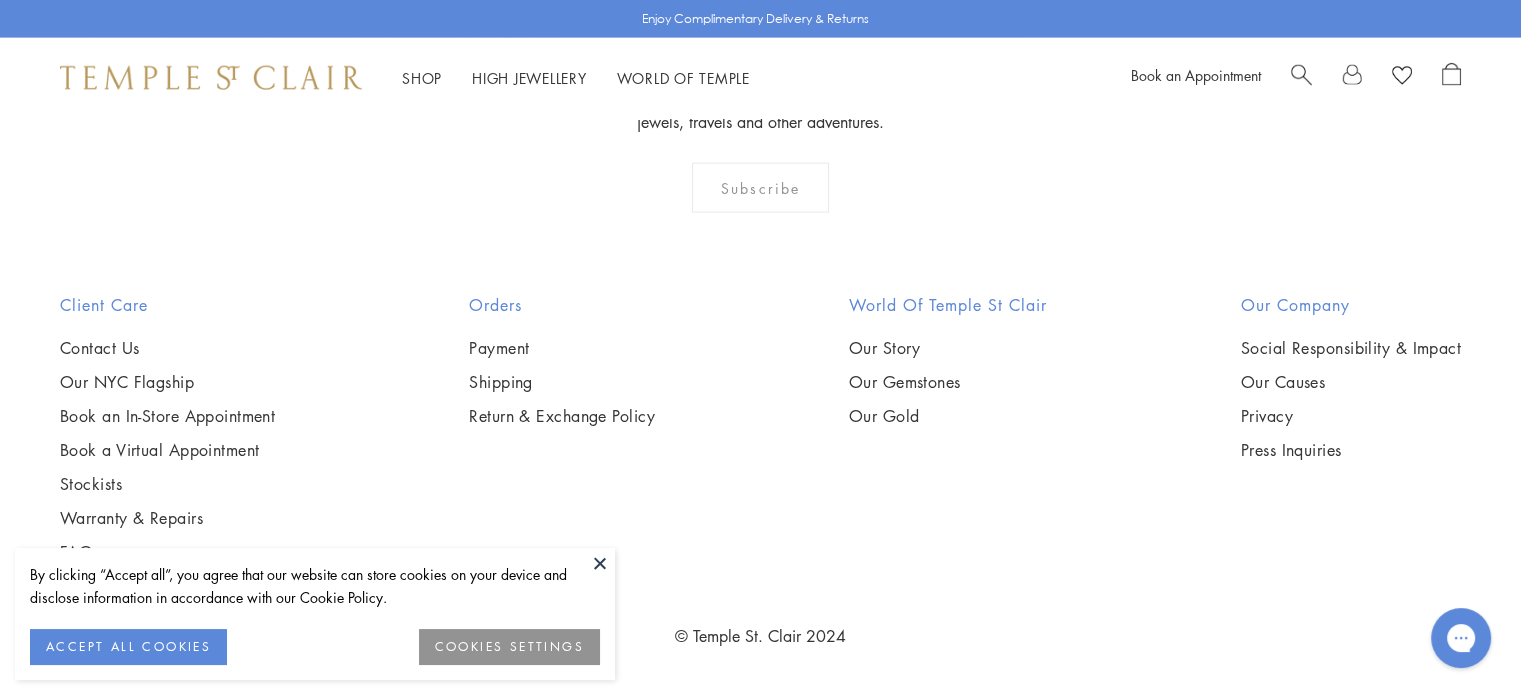 click at bounding box center [600, 563] 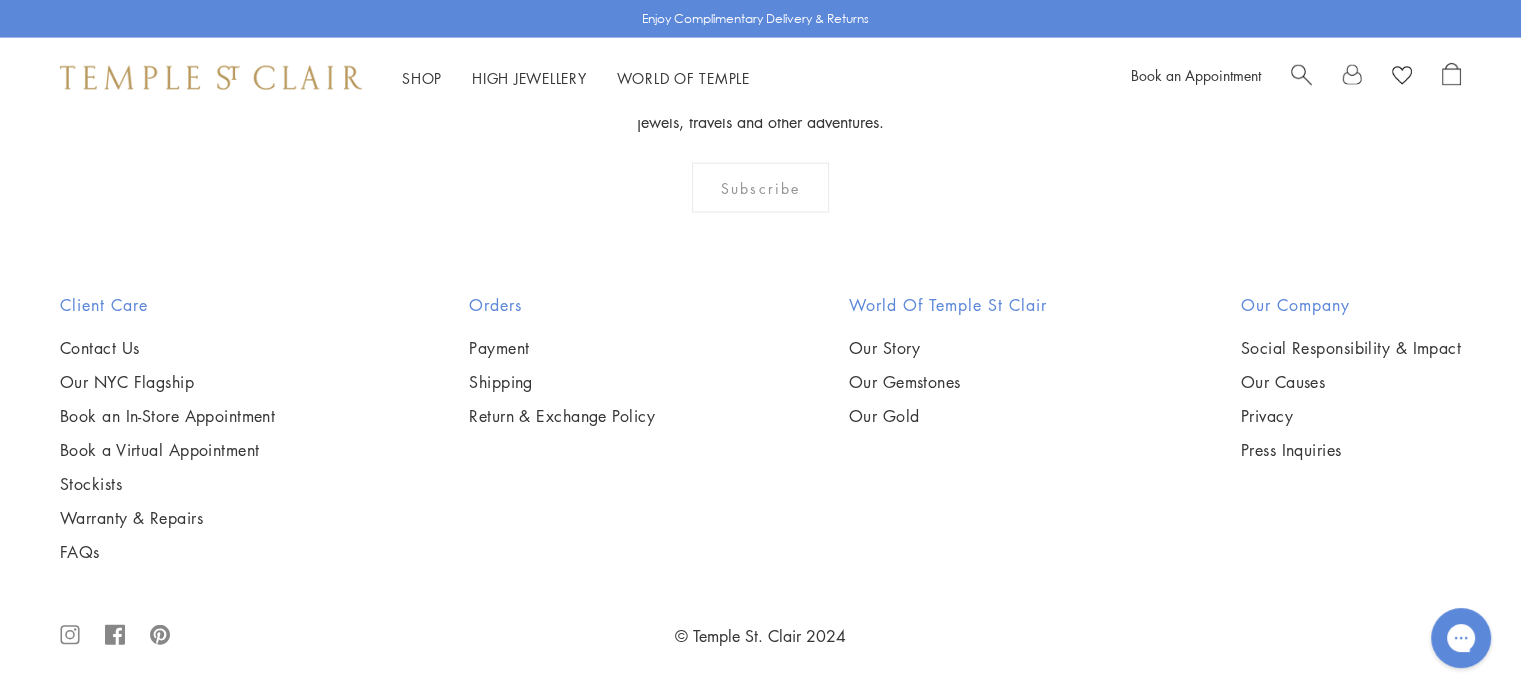 scroll, scrollTop: 8372, scrollLeft: 0, axis: vertical 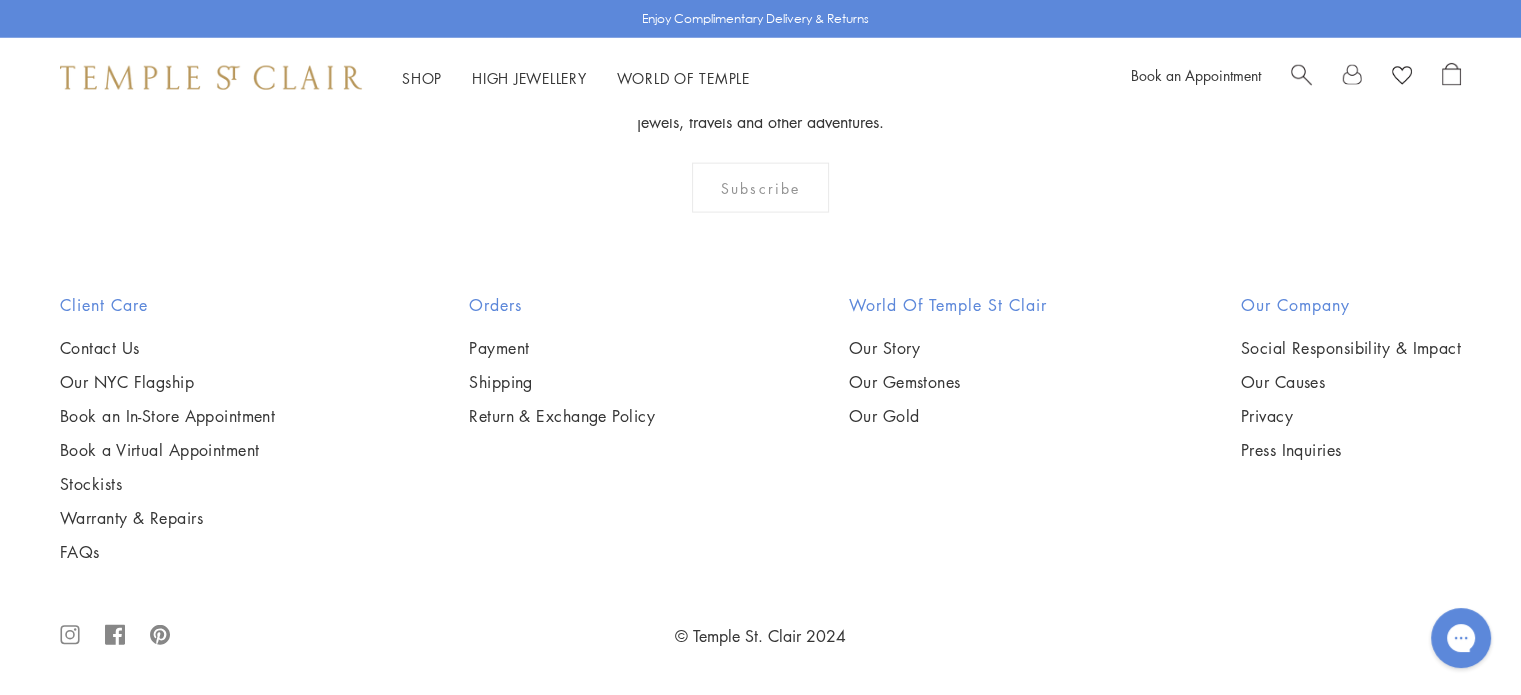click at bounding box center (0, 0) 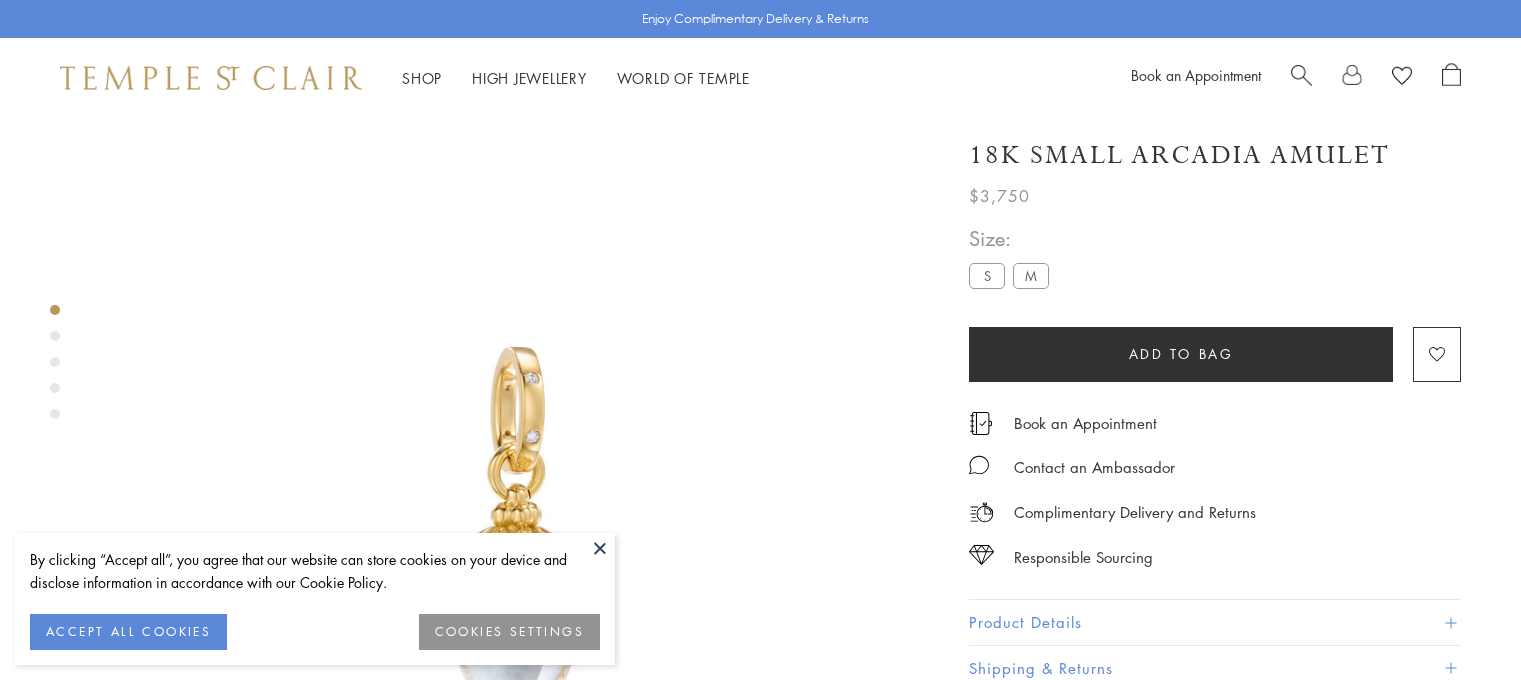 scroll, scrollTop: 67, scrollLeft: 0, axis: vertical 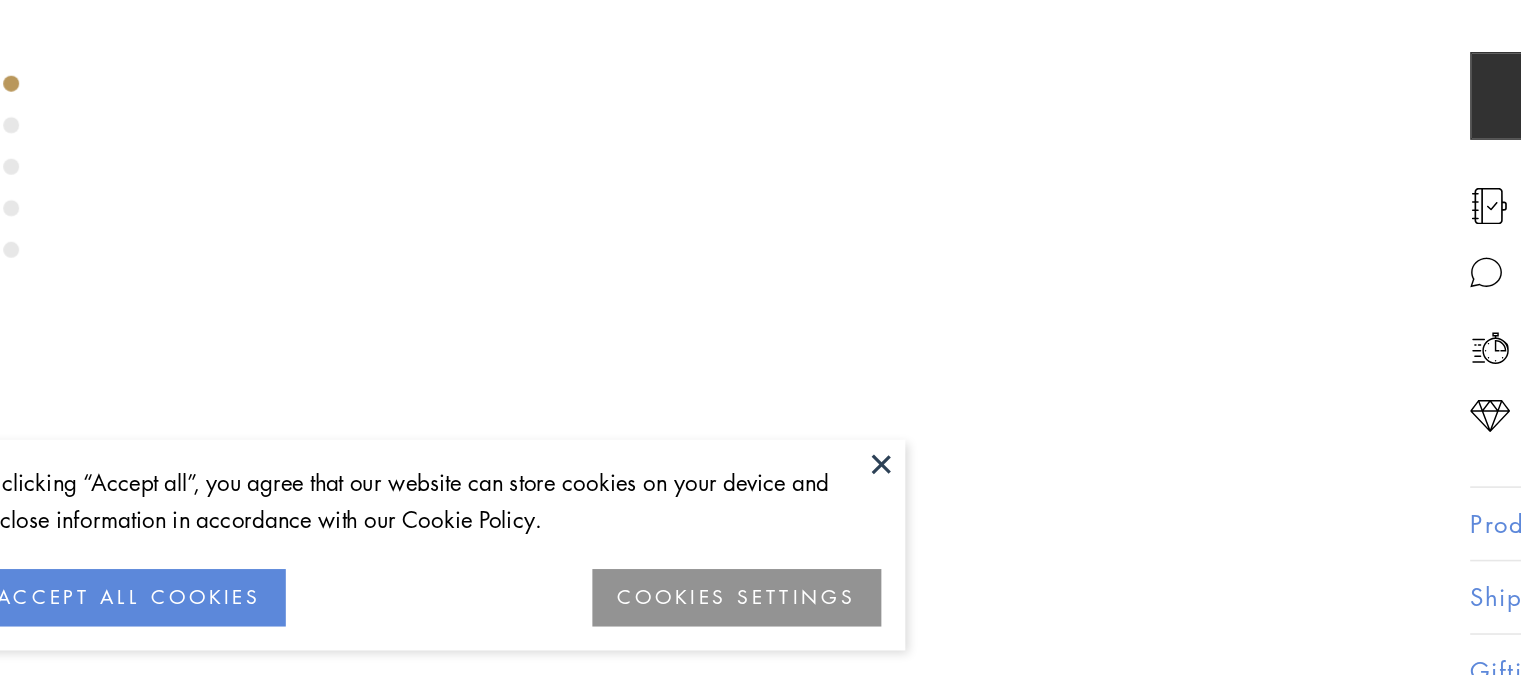 click at bounding box center (600, 548) 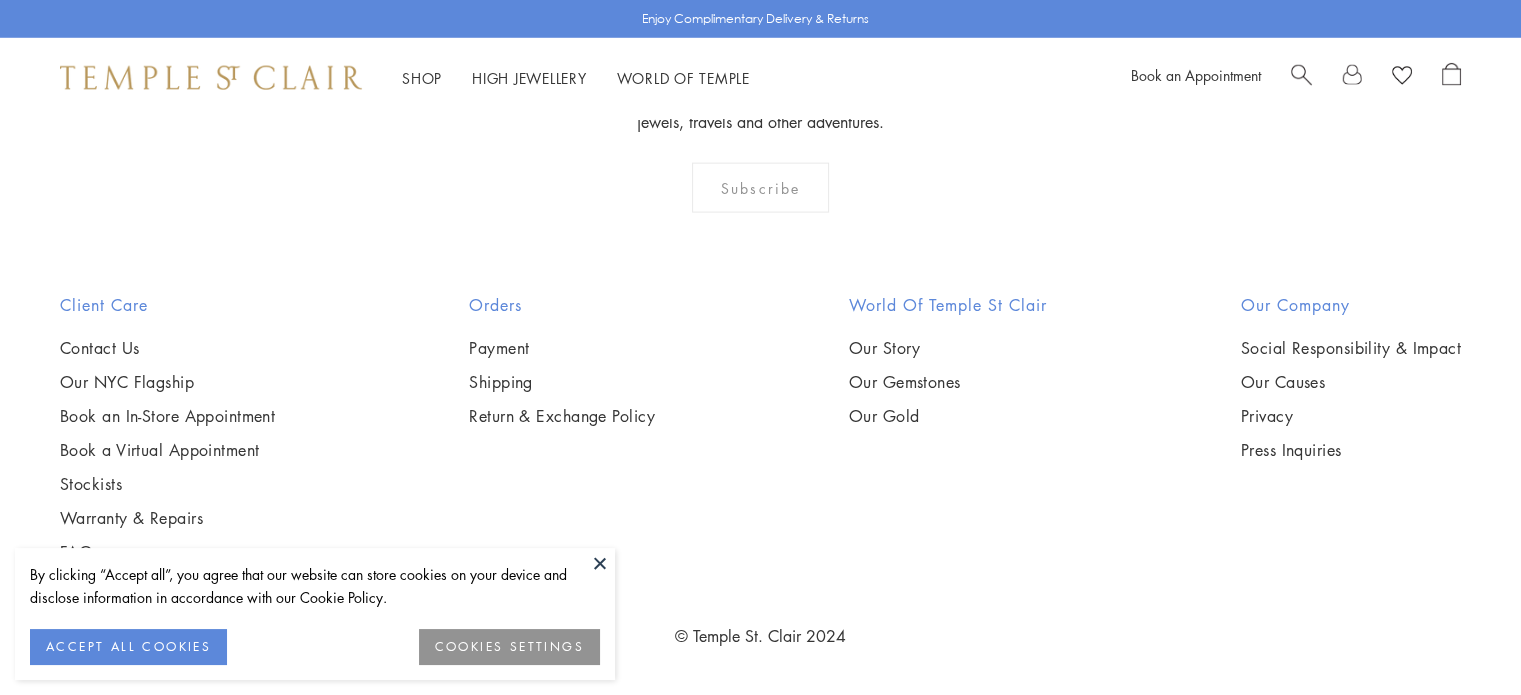 scroll, scrollTop: 8088, scrollLeft: 0, axis: vertical 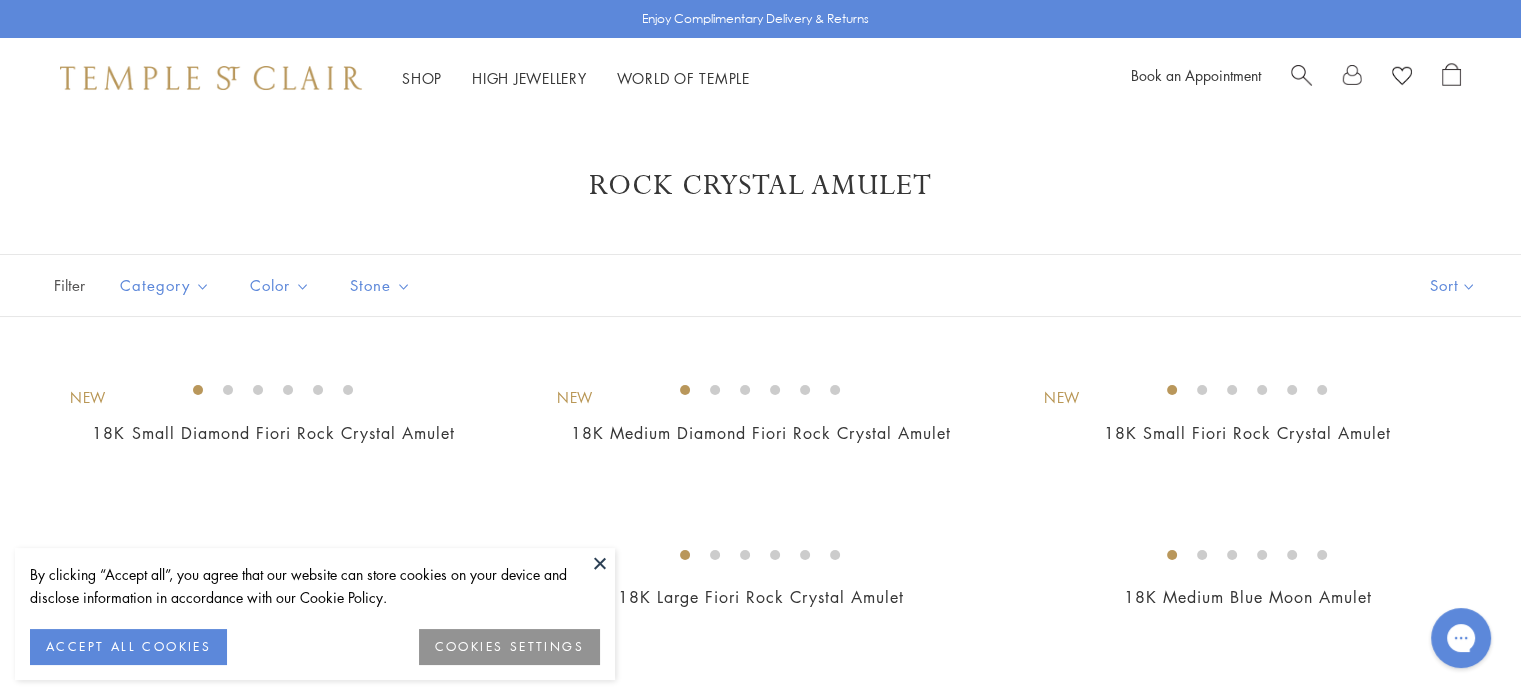 click on "Shop Shop" at bounding box center [422, 78] 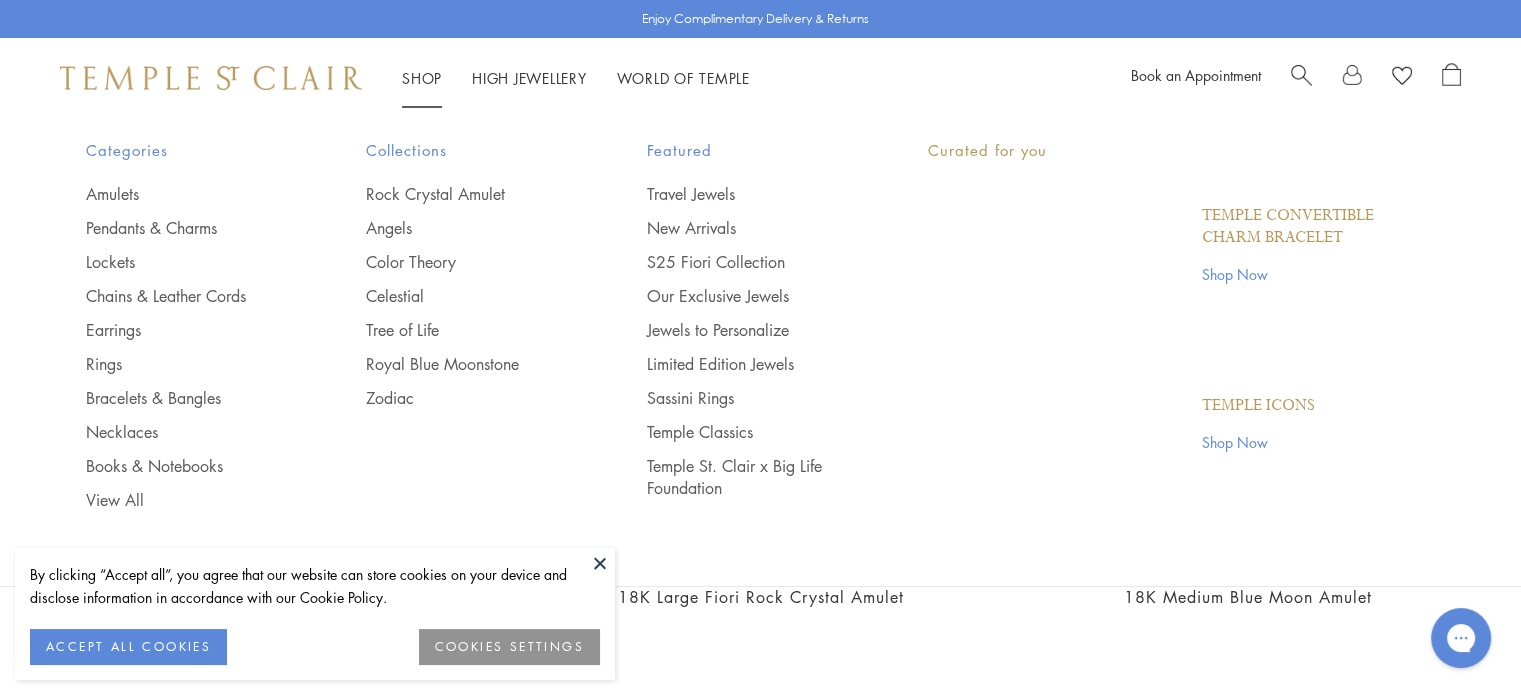 scroll, scrollTop: 8137, scrollLeft: 0, axis: vertical 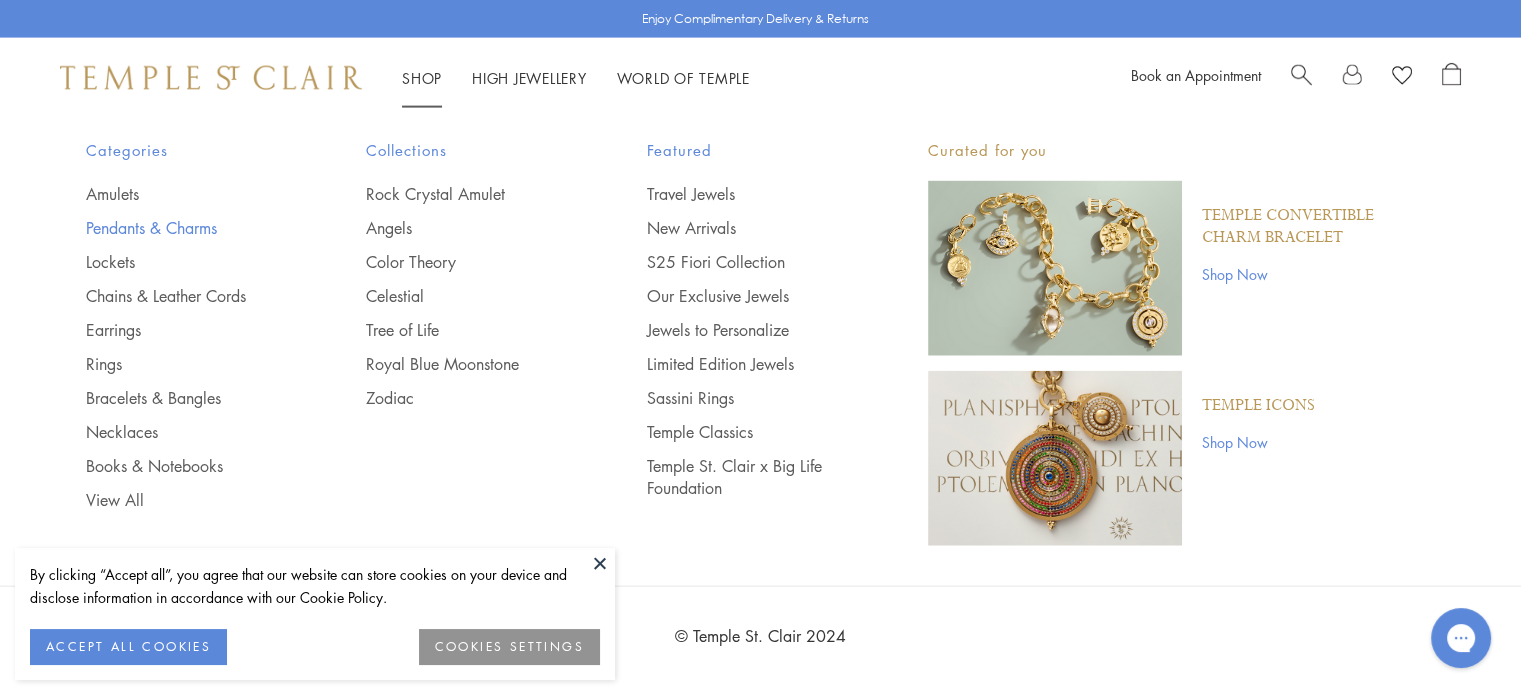 click on "Pendants & Charms" at bounding box center [186, 228] 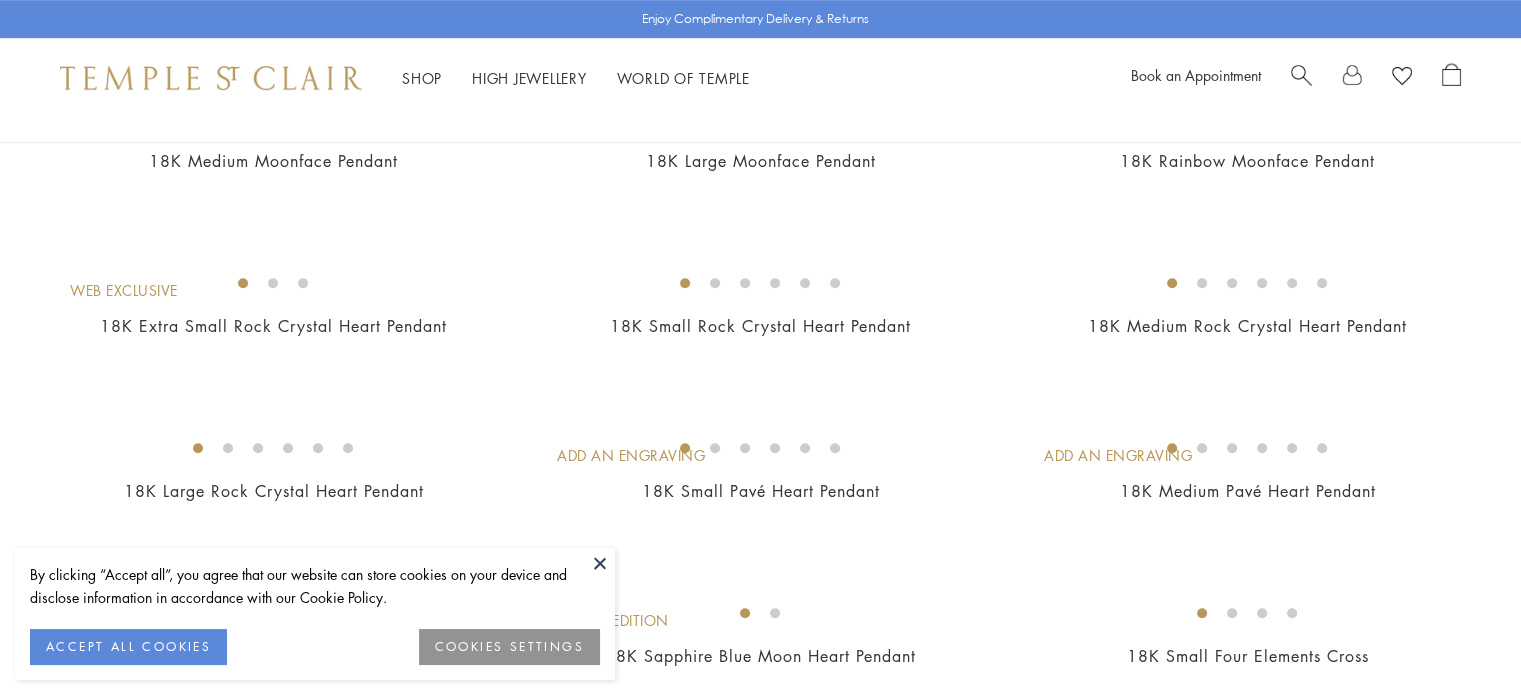 scroll, scrollTop: 0, scrollLeft: 0, axis: both 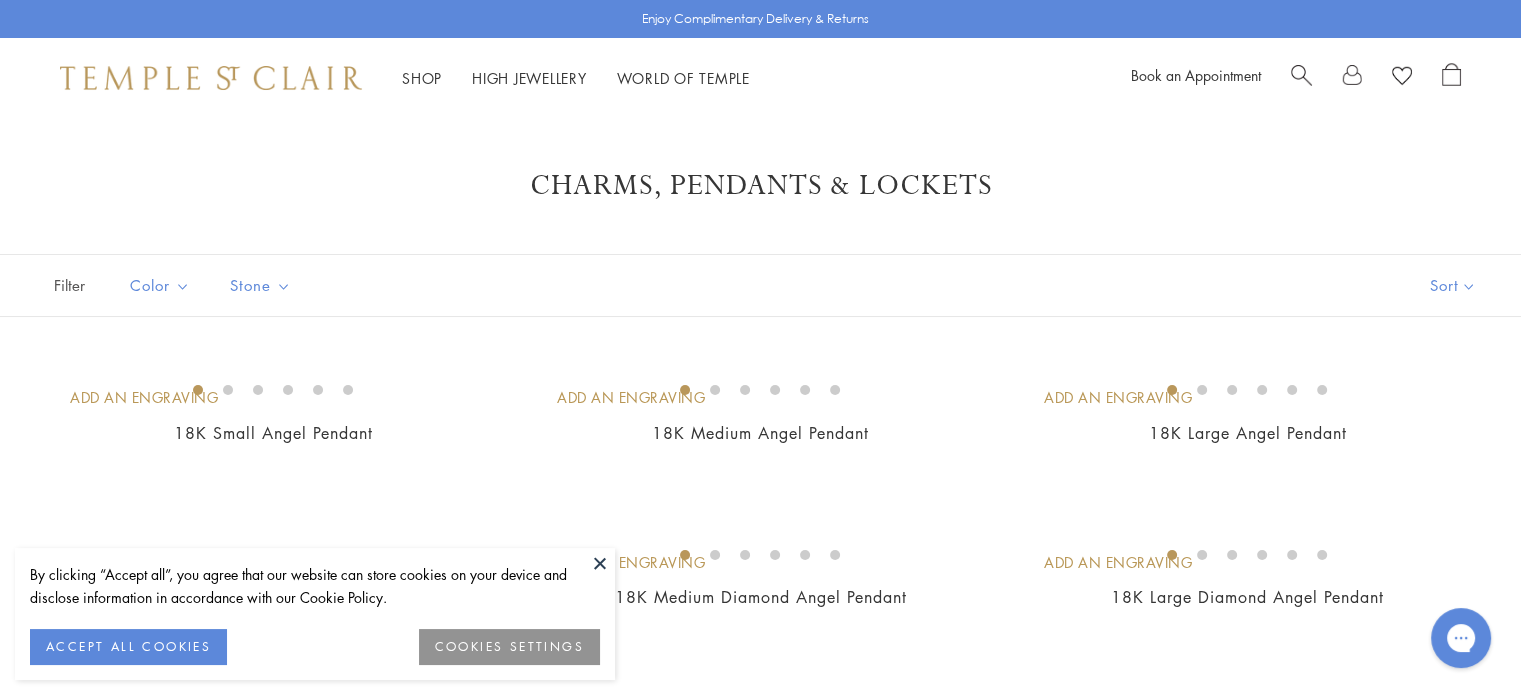 click at bounding box center [1301, 73] 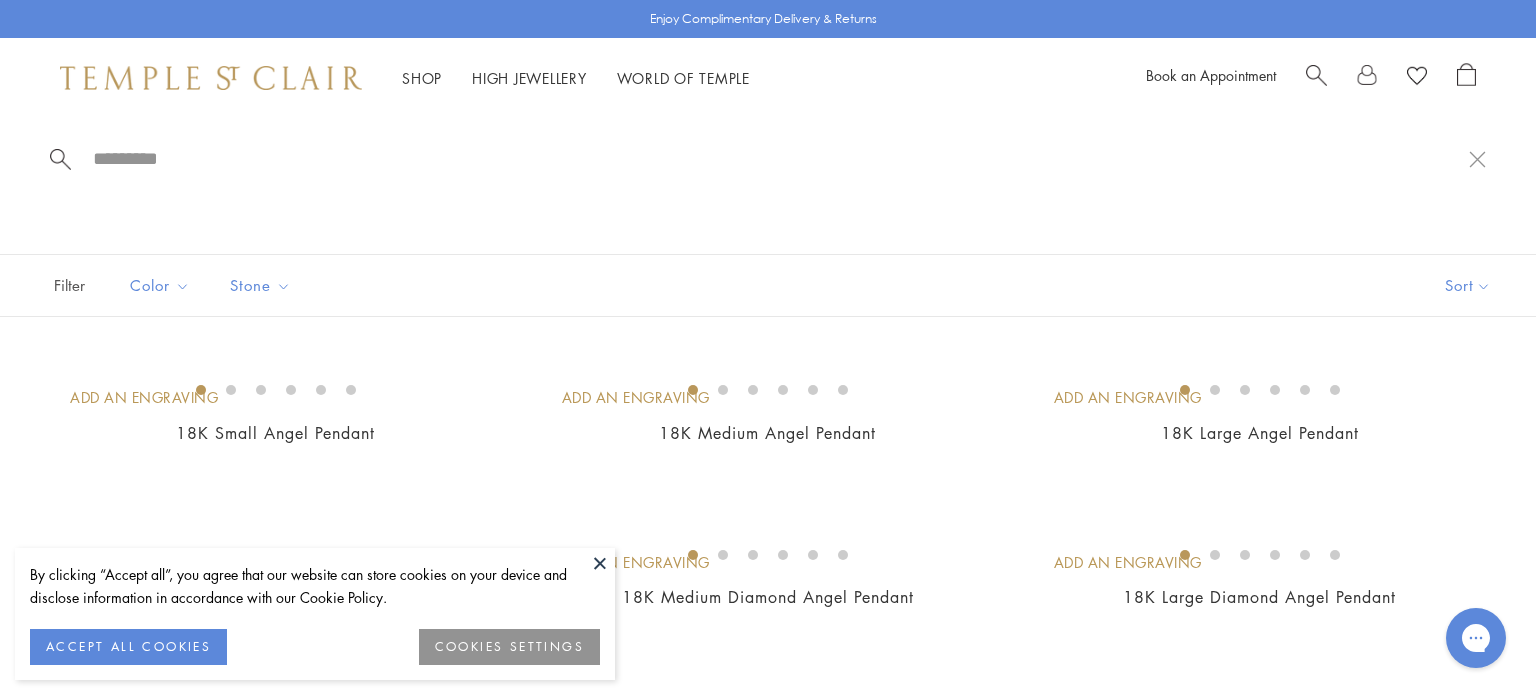 click at bounding box center (1316, 73) 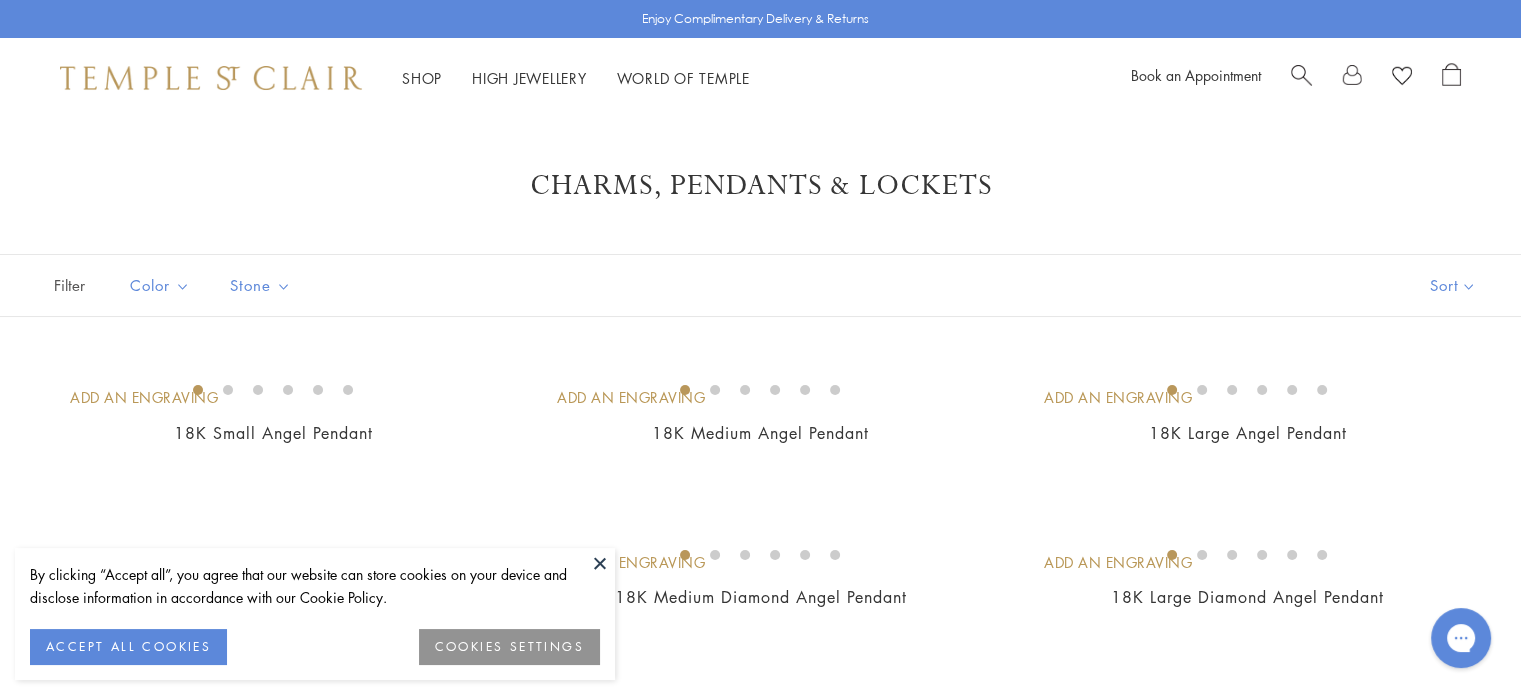 click at bounding box center [1301, 73] 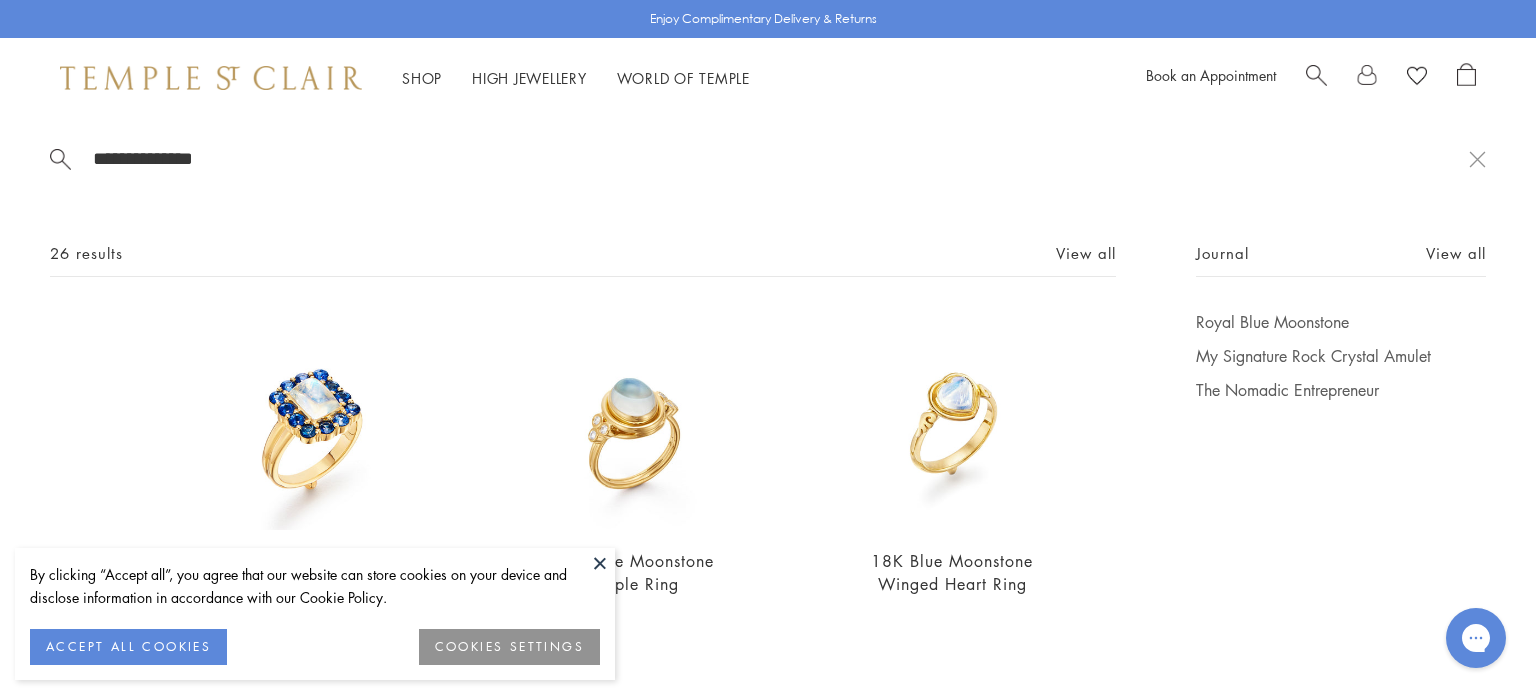 type on "**********" 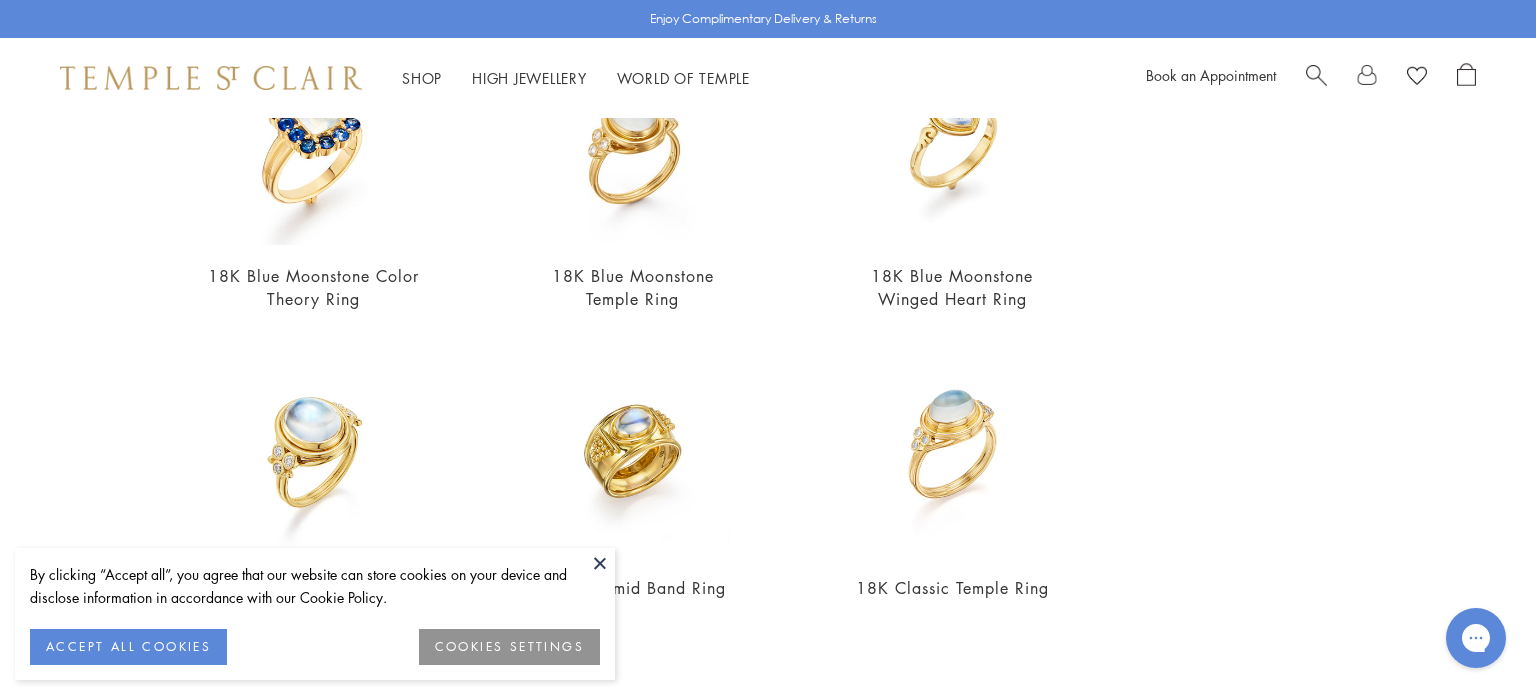 scroll, scrollTop: 286, scrollLeft: 0, axis: vertical 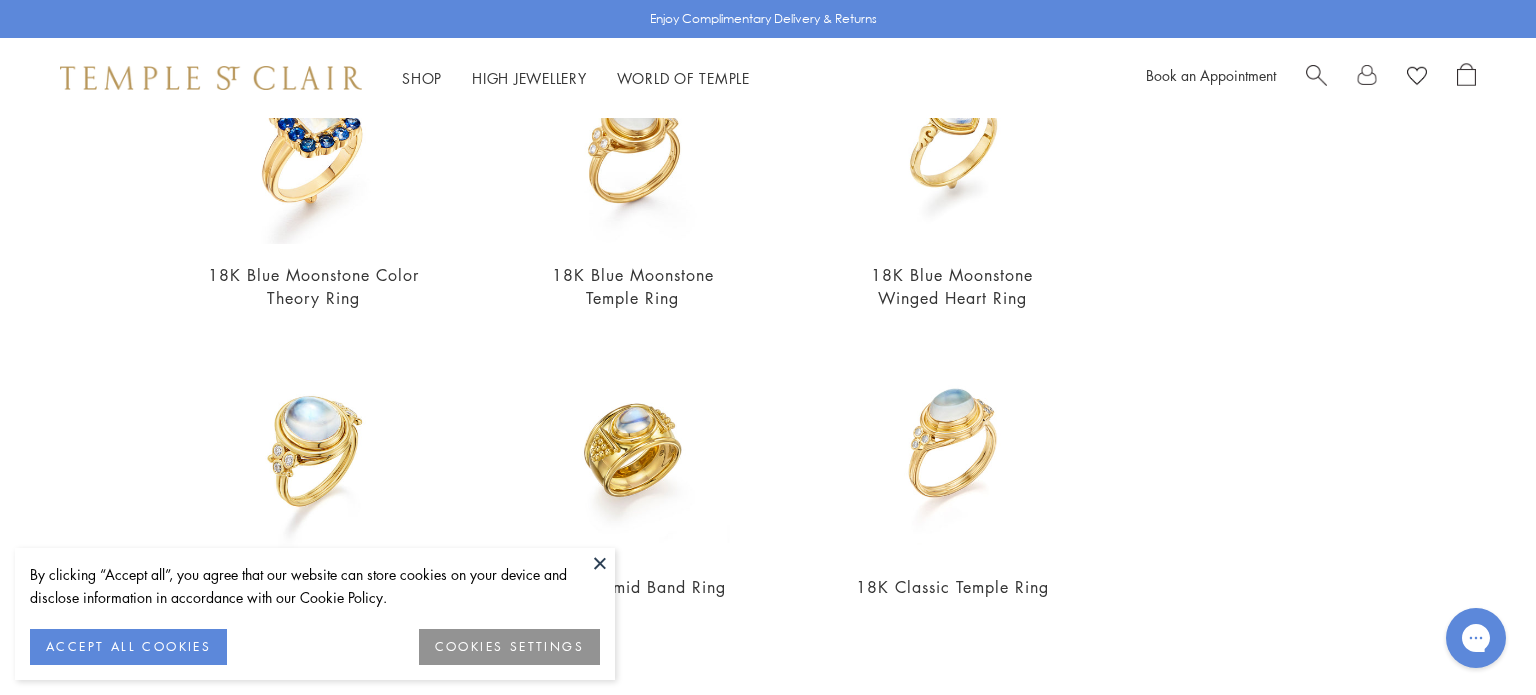 click at bounding box center [600, 563] 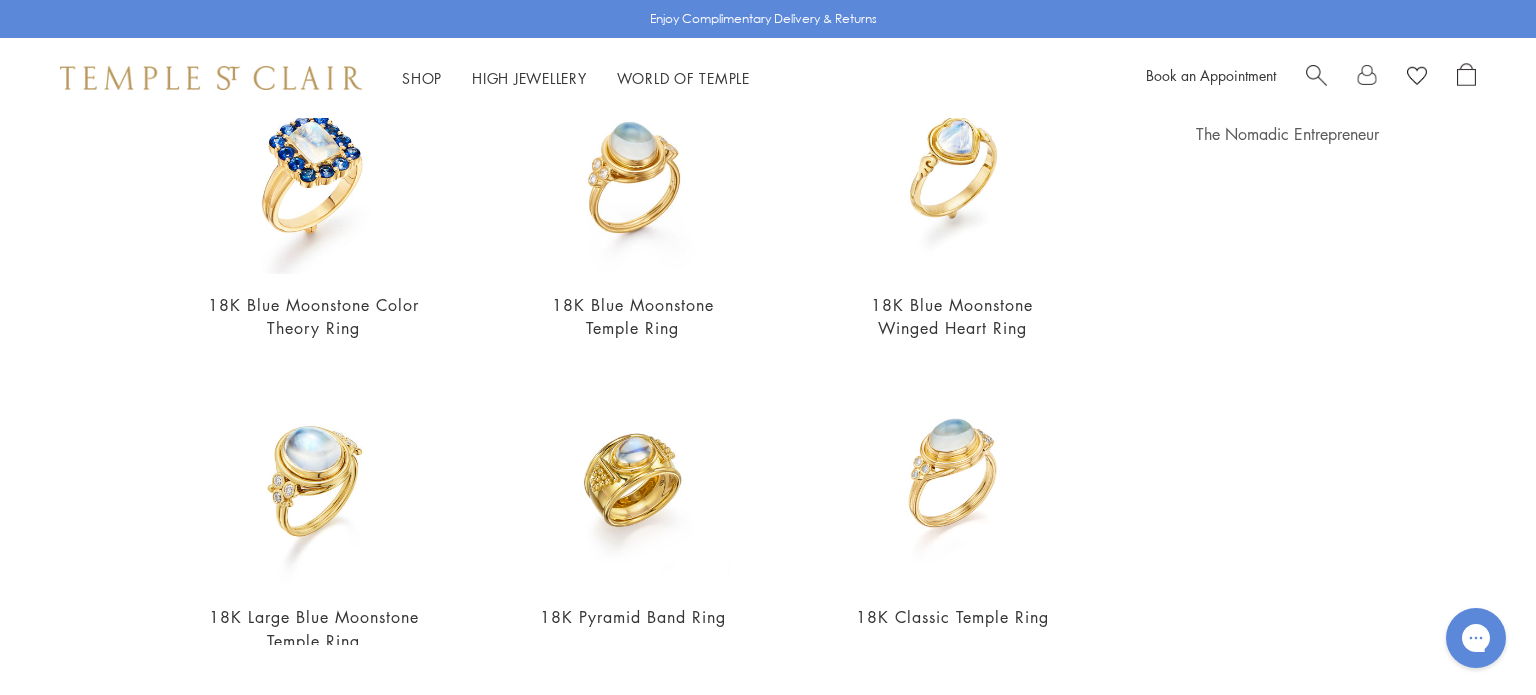 scroll, scrollTop: 247, scrollLeft: 0, axis: vertical 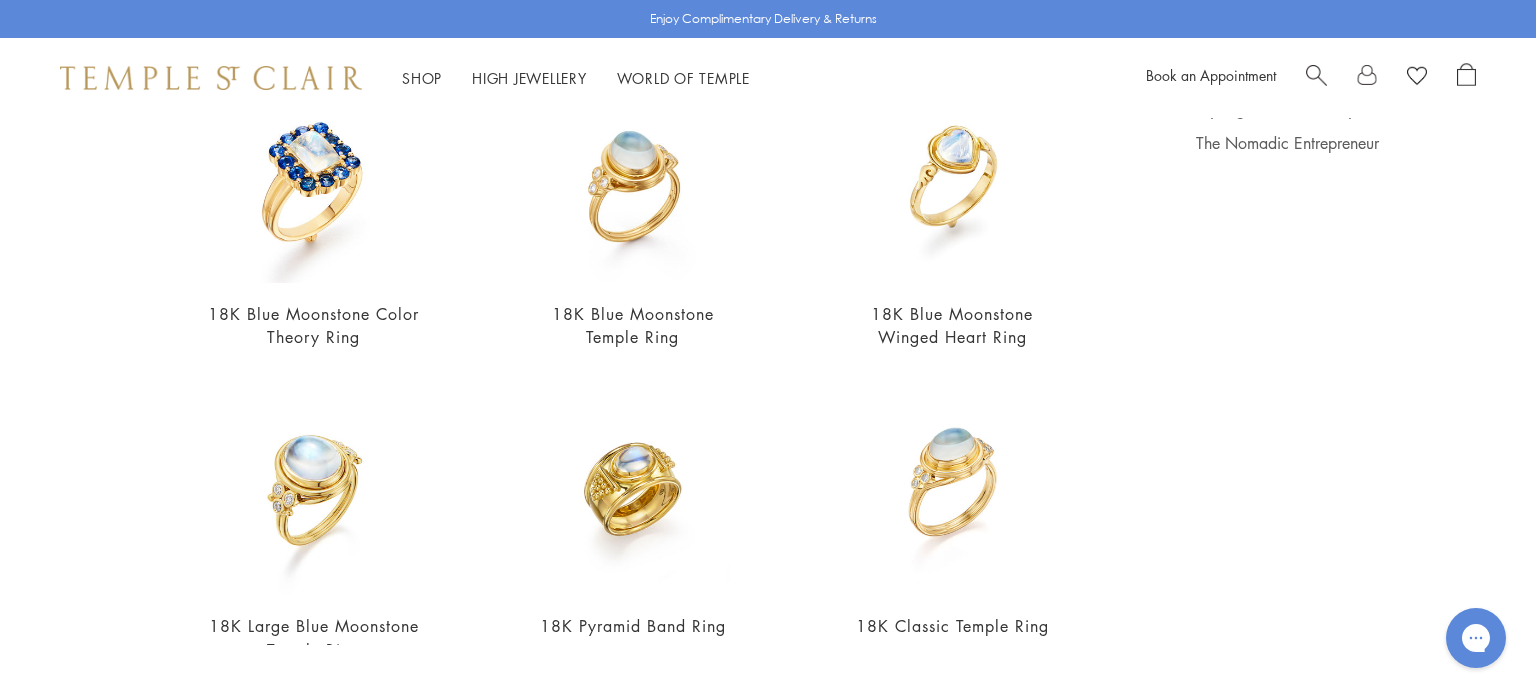 click at bounding box center (313, 485) 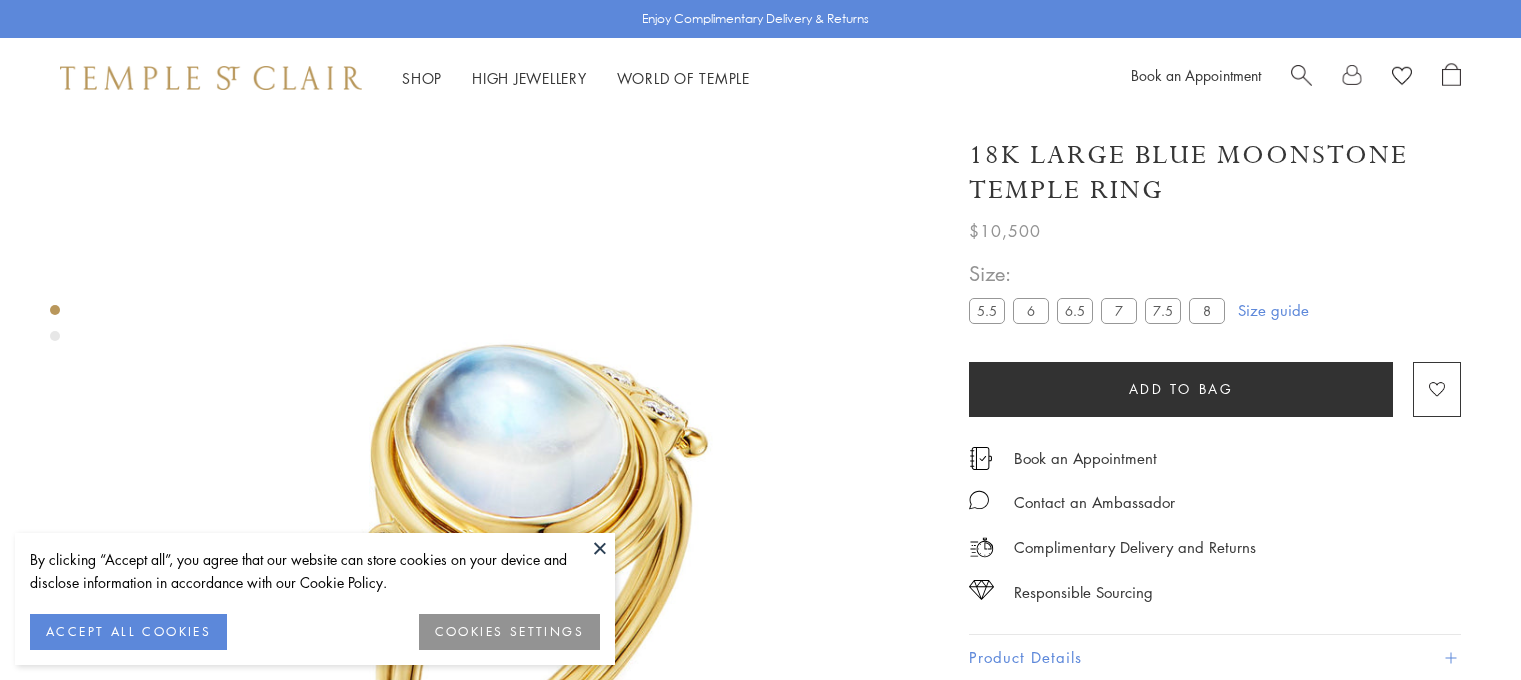 scroll, scrollTop: 110, scrollLeft: 0, axis: vertical 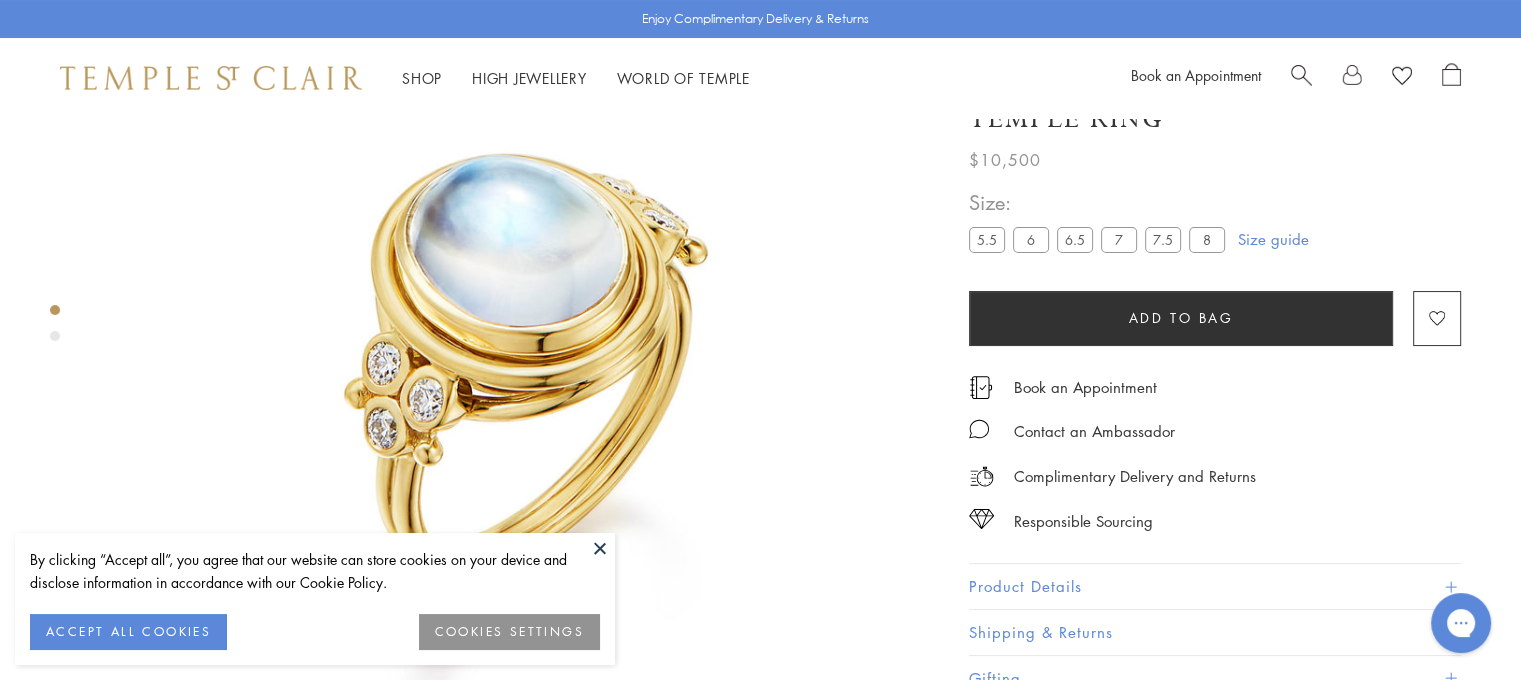 click at bounding box center (600, 548) 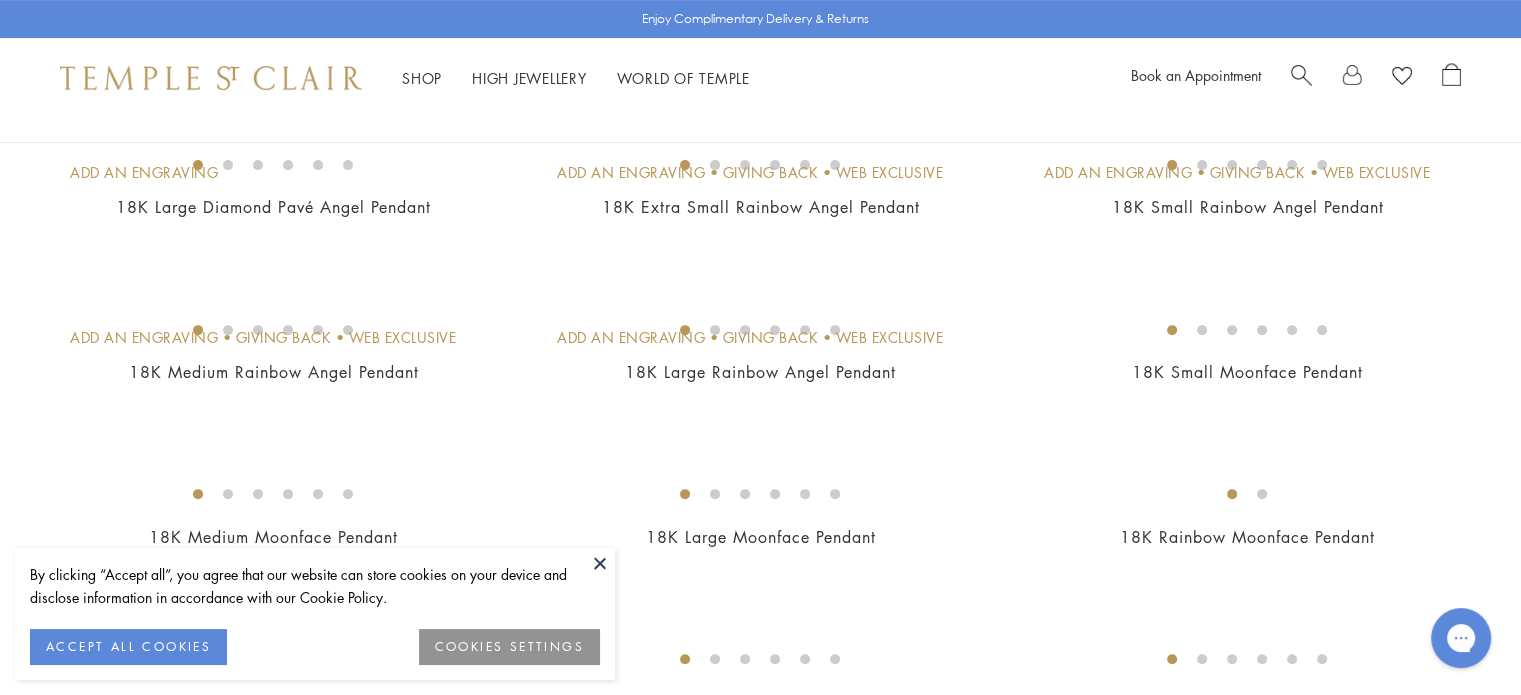 scroll, scrollTop: 0, scrollLeft: 0, axis: both 